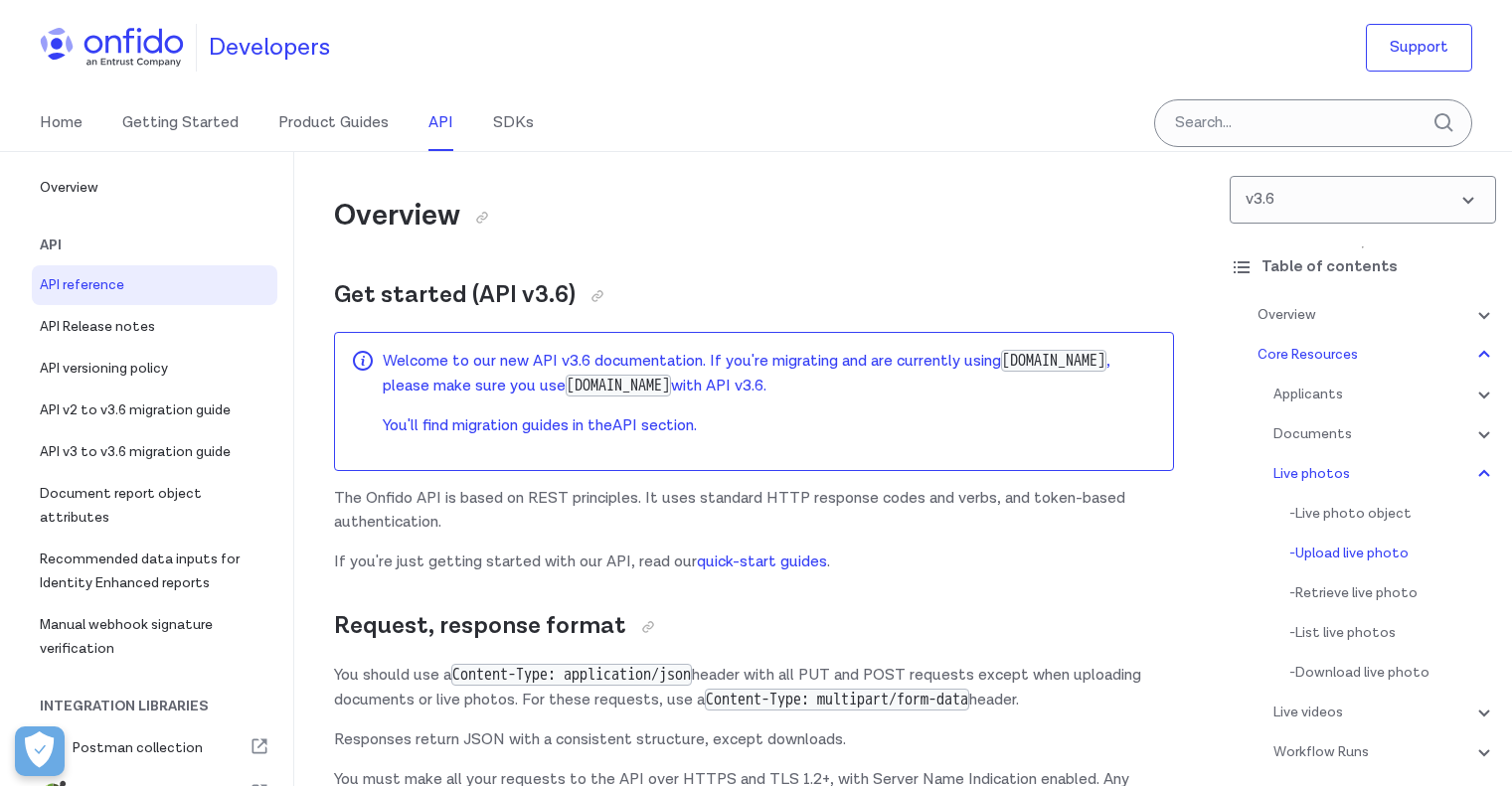 click on "Upload sample_photo.png ruby python php javascript java http bash 1 POST   /v3.6/live_photos/   HTTP/1.1 2 Host :   api.eu.onfido.com 3 Authorization :   Token token=<YOUR_API_TOKEN> 4 Content-Type :   multipart/form-data" at bounding box center [972, 39606] 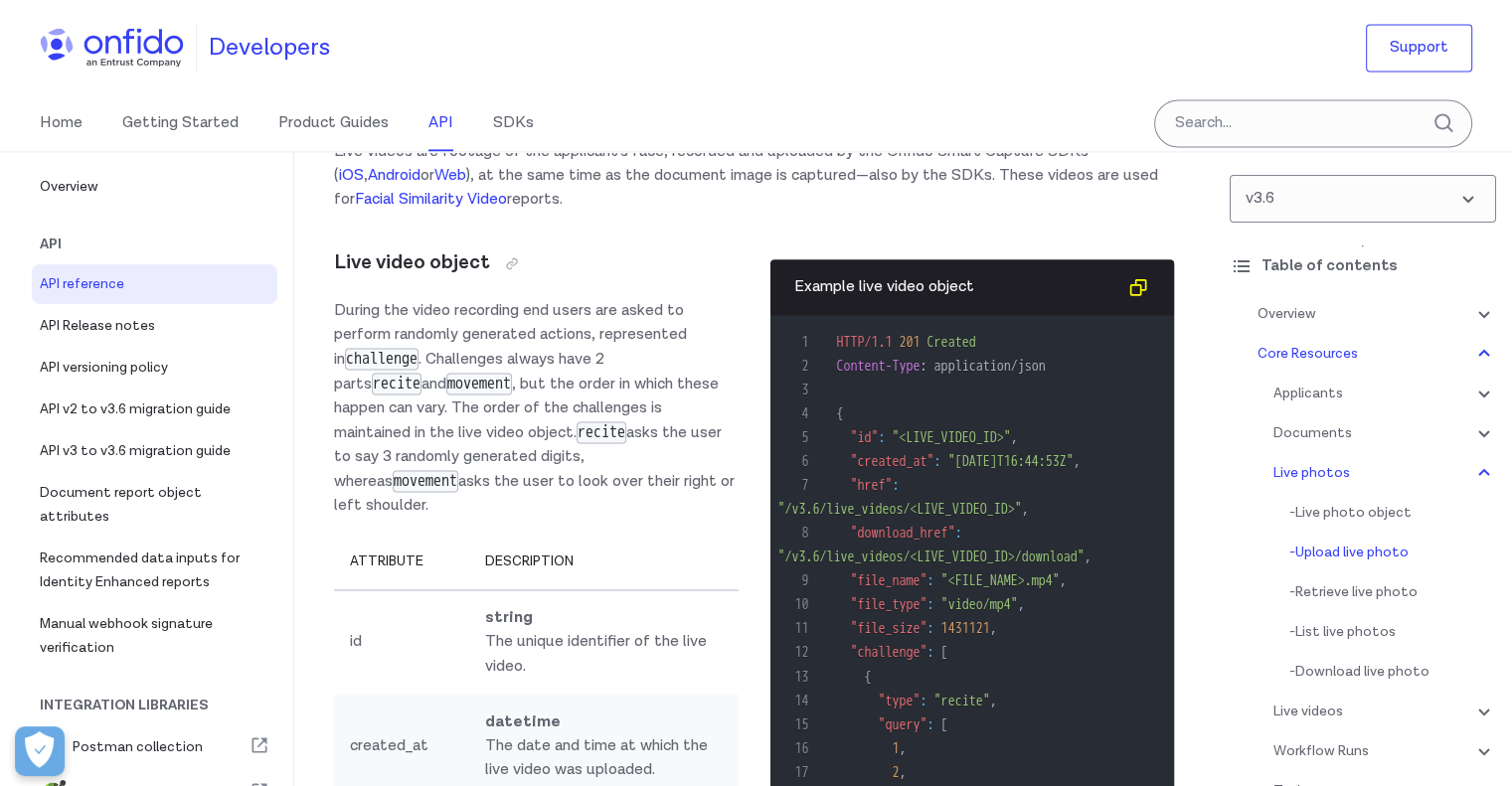 scroll, scrollTop: 40894, scrollLeft: 0, axis: vertical 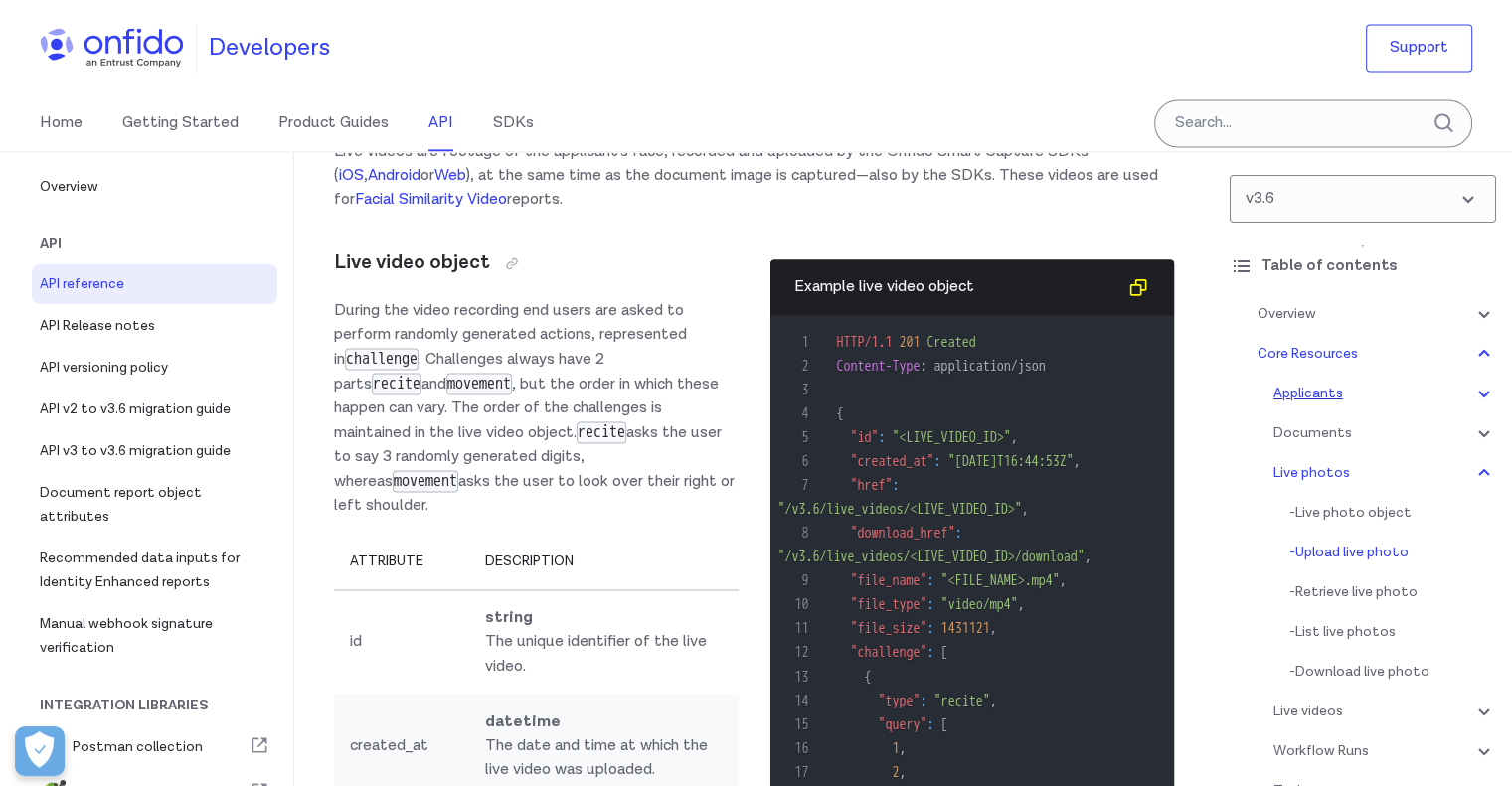 click on "Applicants" at bounding box center [1385, 393] 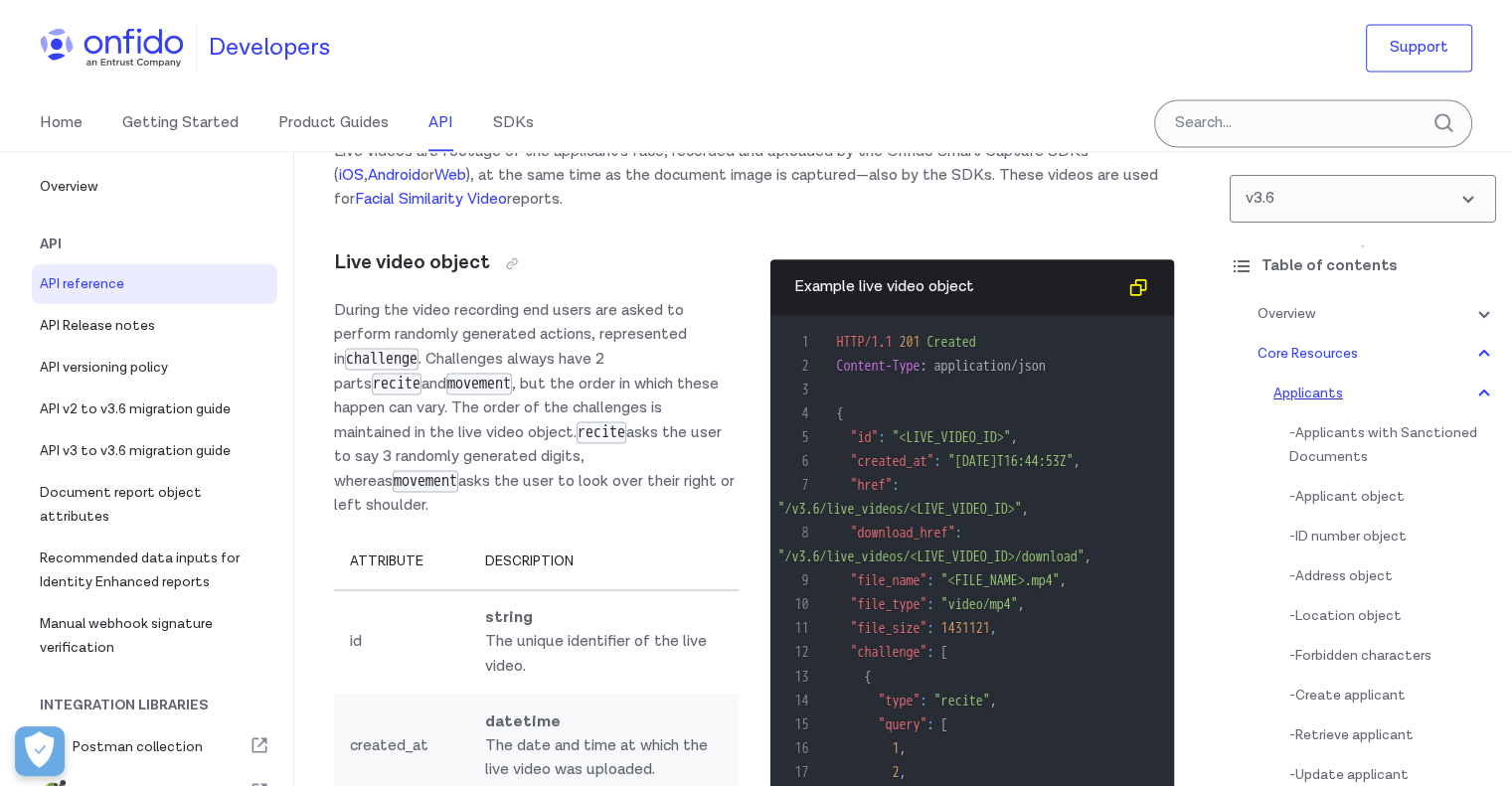 scroll, scrollTop: 19257, scrollLeft: 0, axis: vertical 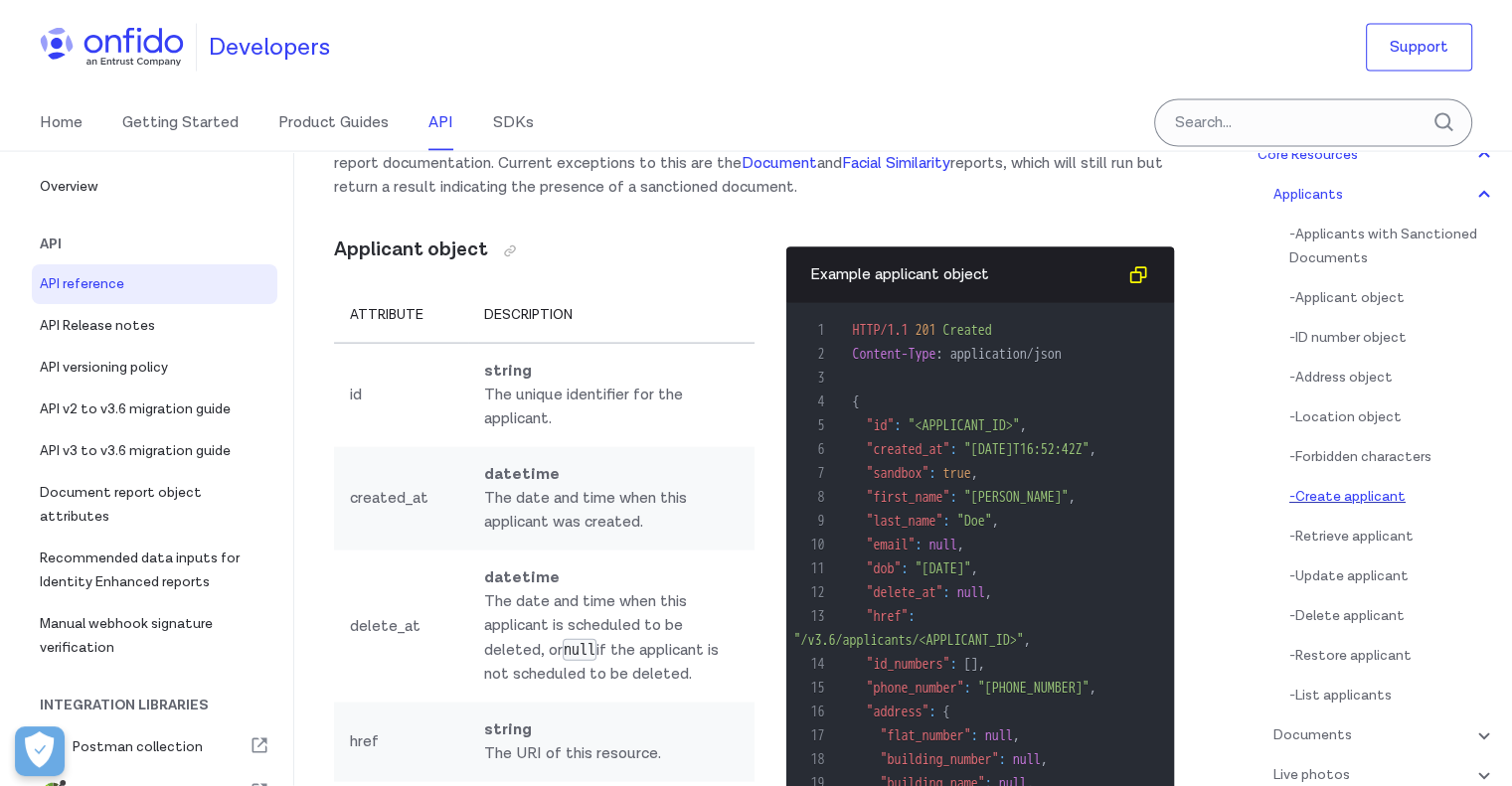 click on "-  Create applicant" at bounding box center [1393, 497] 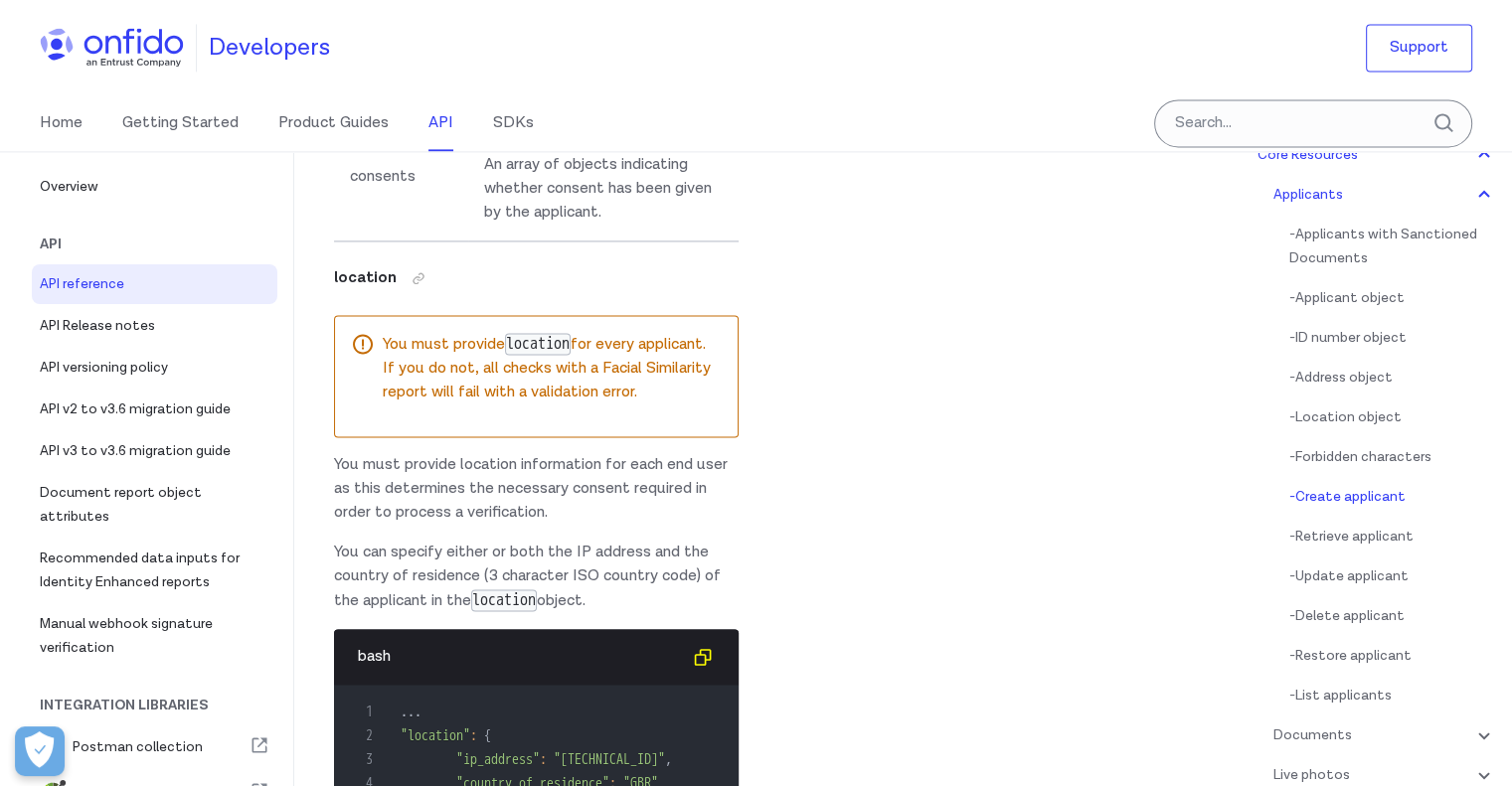 scroll, scrollTop: 25728, scrollLeft: 0, axis: vertical 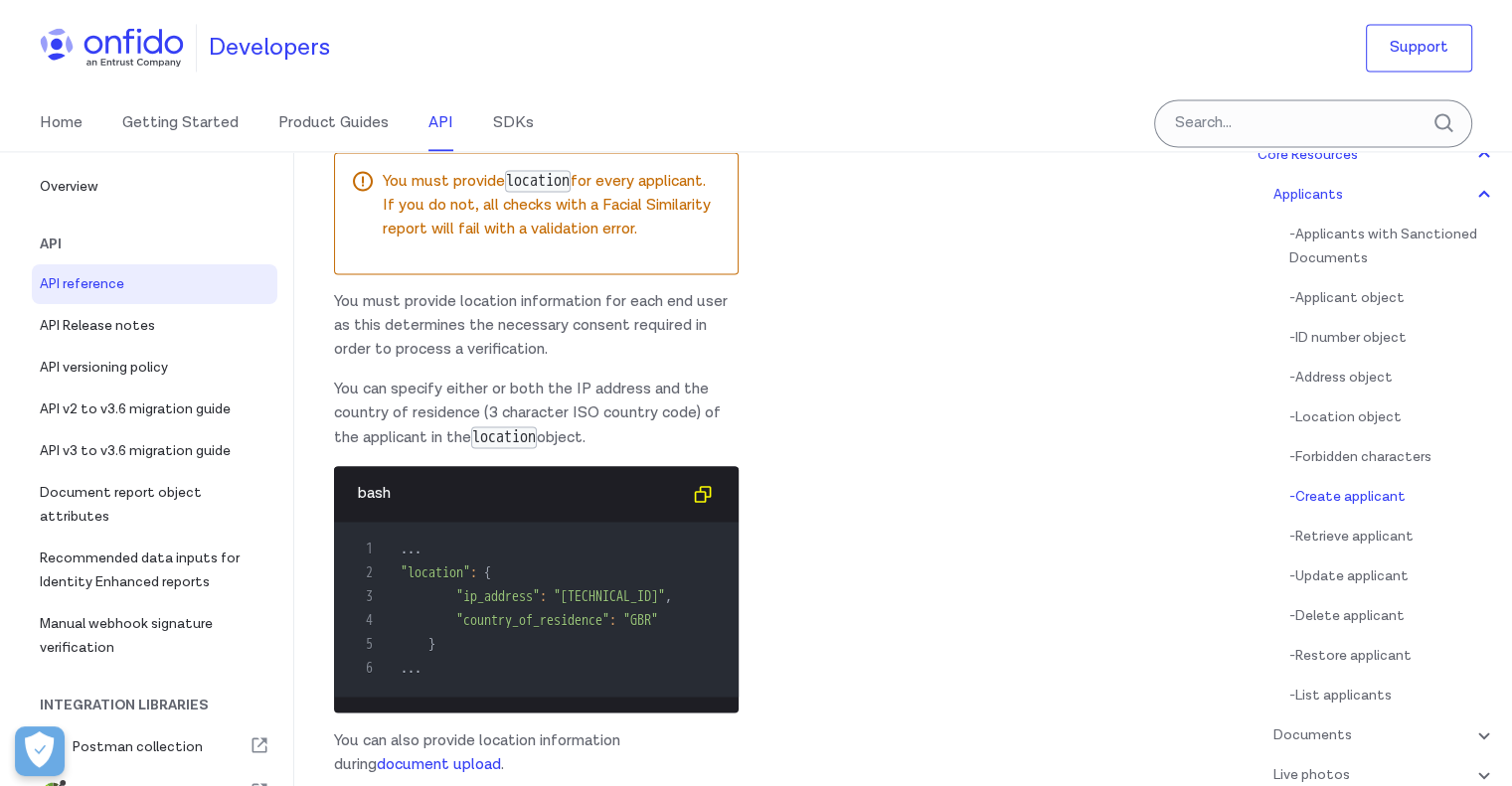 click on "optional    A collection of identification numbers belonging to this applicant." at bounding box center [603, -423] 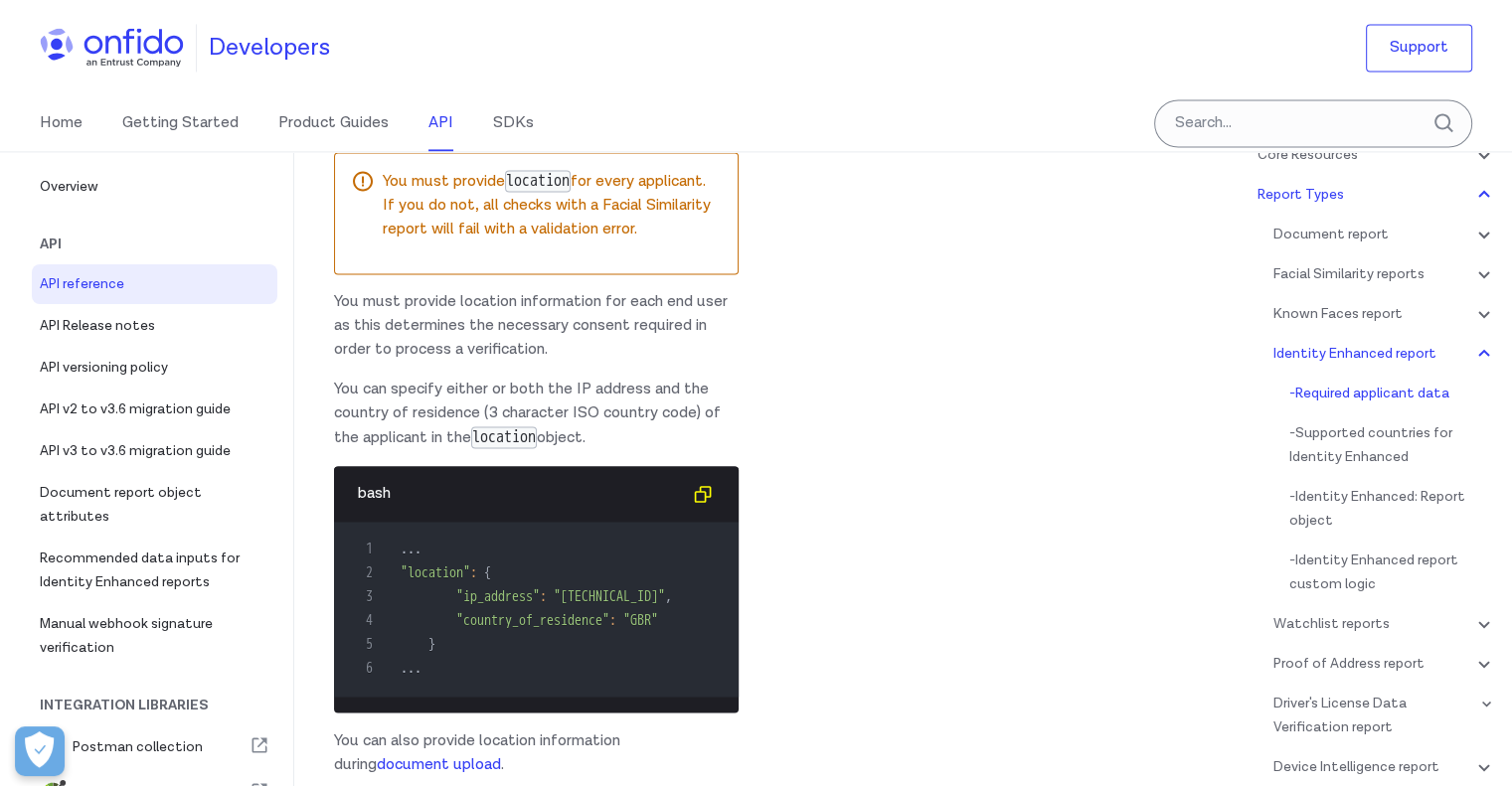 scroll, scrollTop: 130291, scrollLeft: 0, axis: vertical 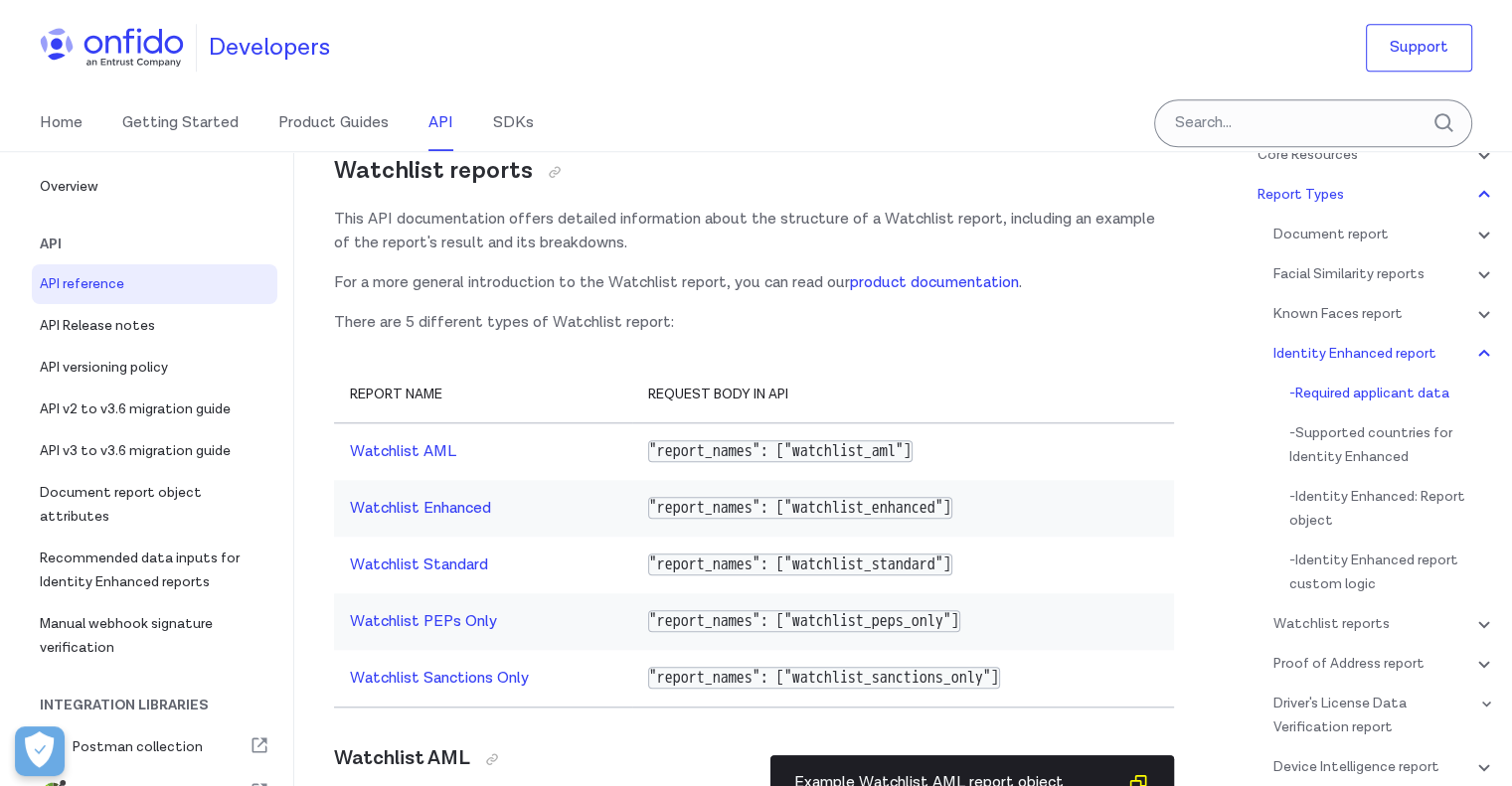 click on "full list of supported countries with required and recommended data" at bounding box center (722, -5448) 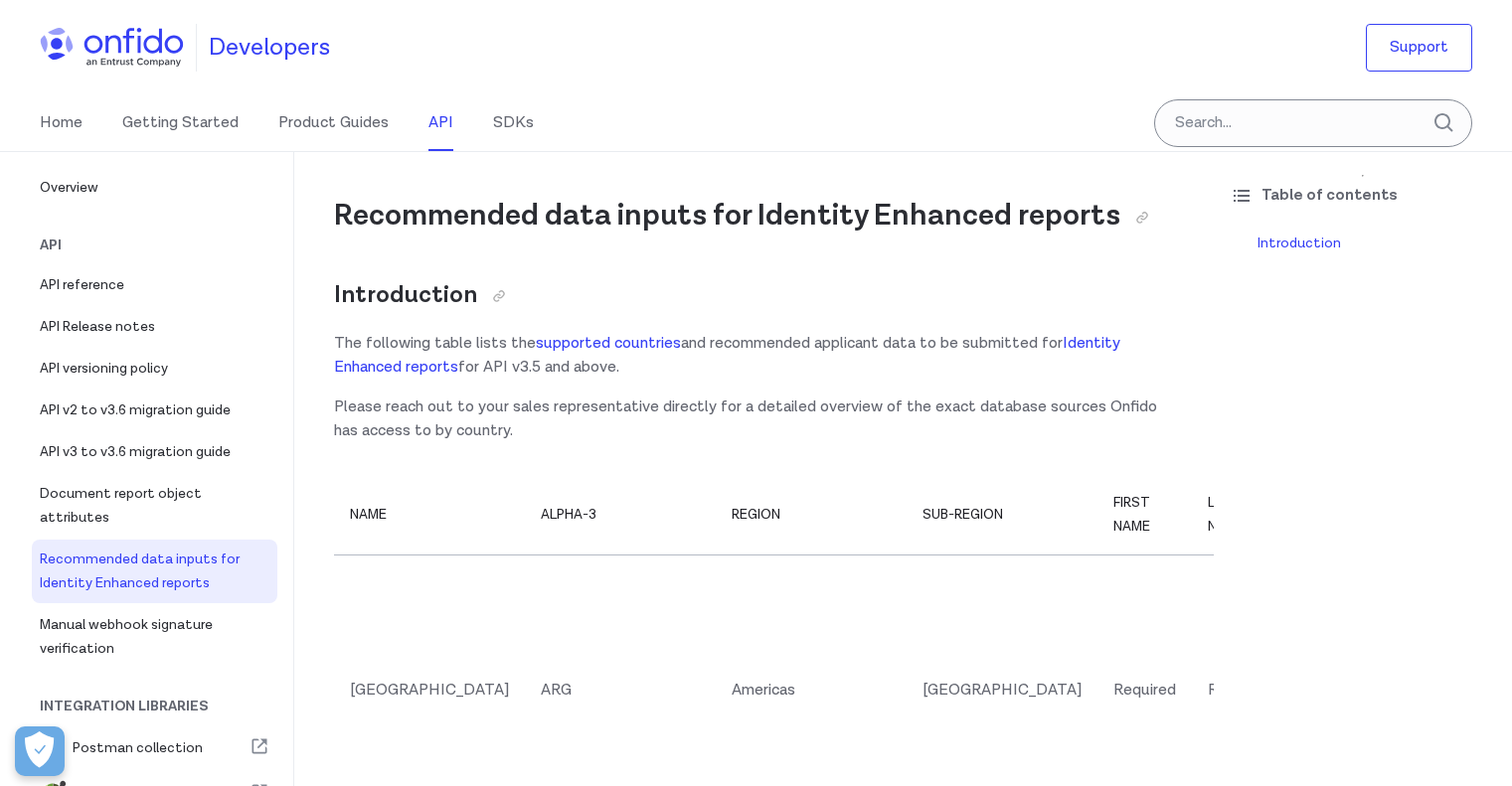 scroll, scrollTop: 0, scrollLeft: 0, axis: both 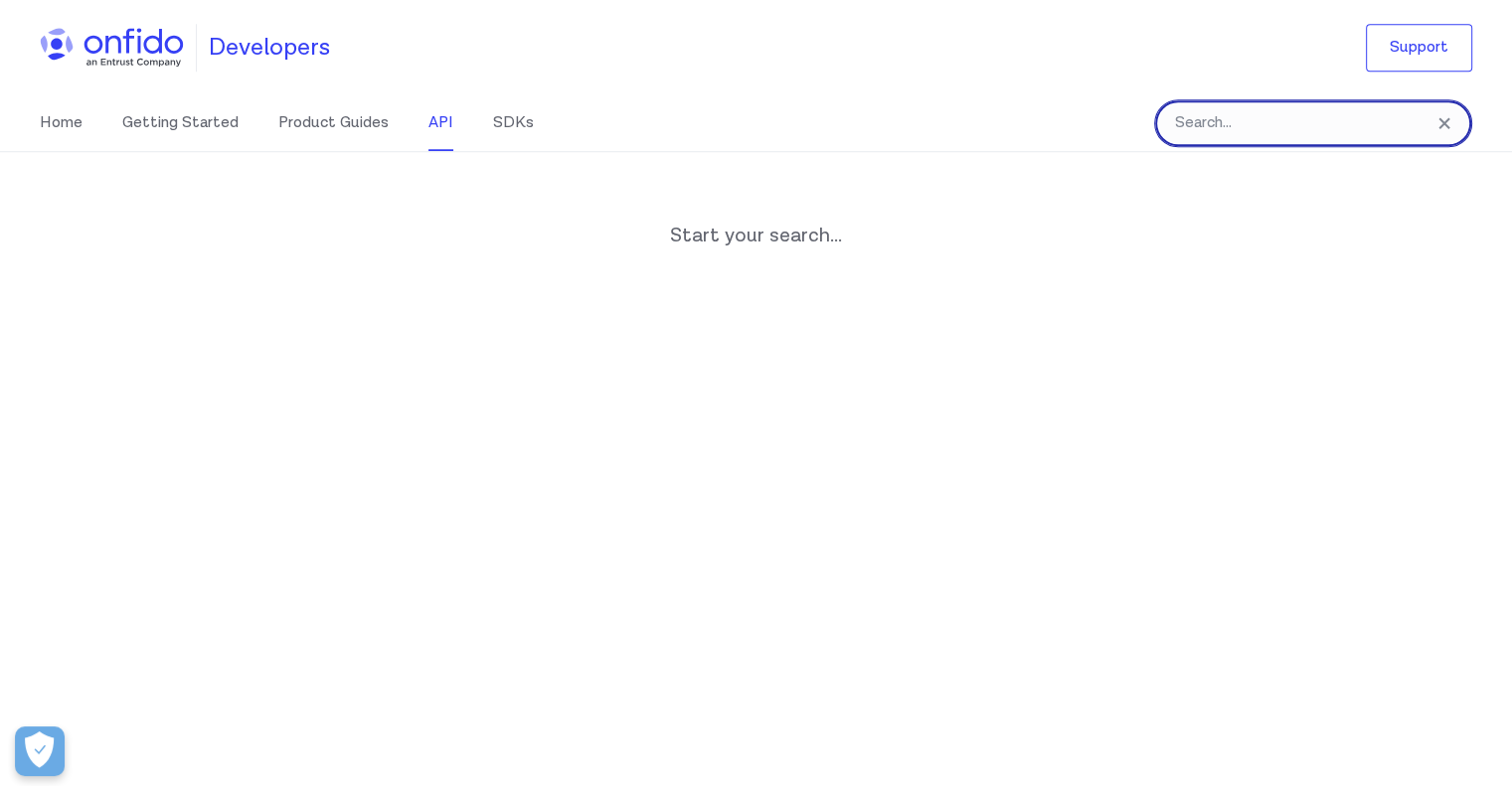 click at bounding box center (1313, 123) 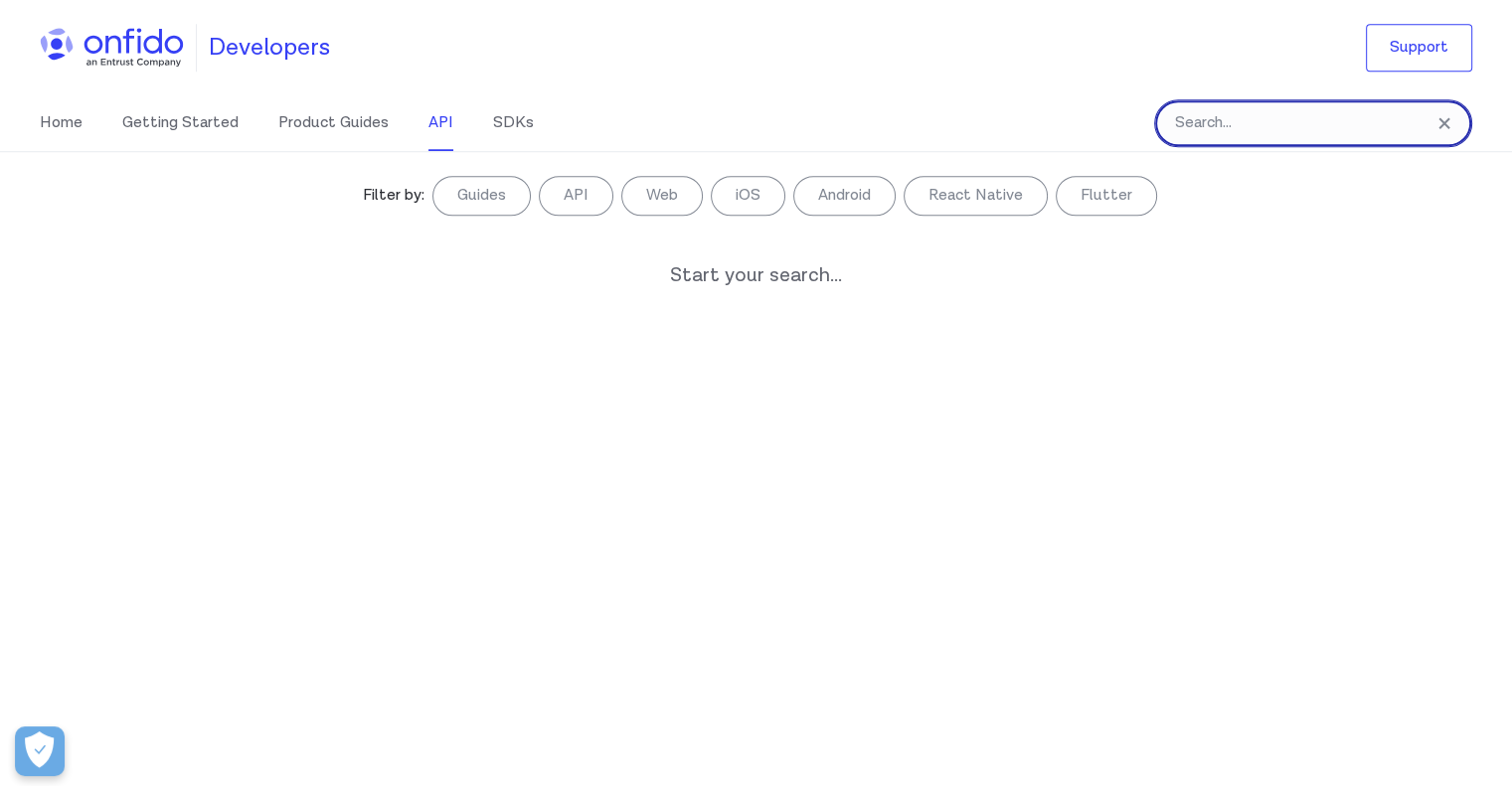 paste on "using AutomationBlock.Kyc.Onfido.Features.AutomationFlows.ExampleFlow2;" 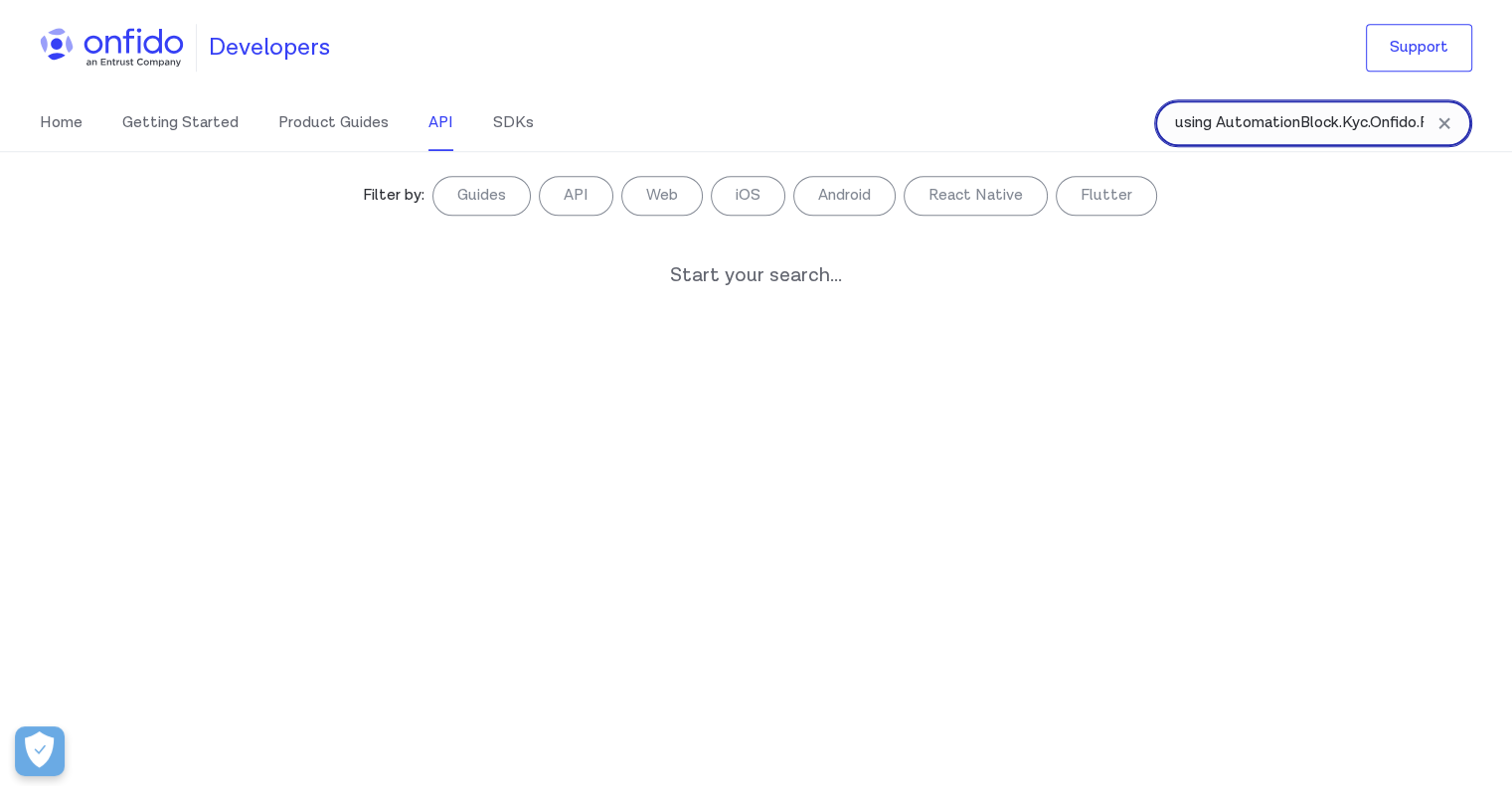 scroll, scrollTop: 0, scrollLeft: 308, axis: horizontal 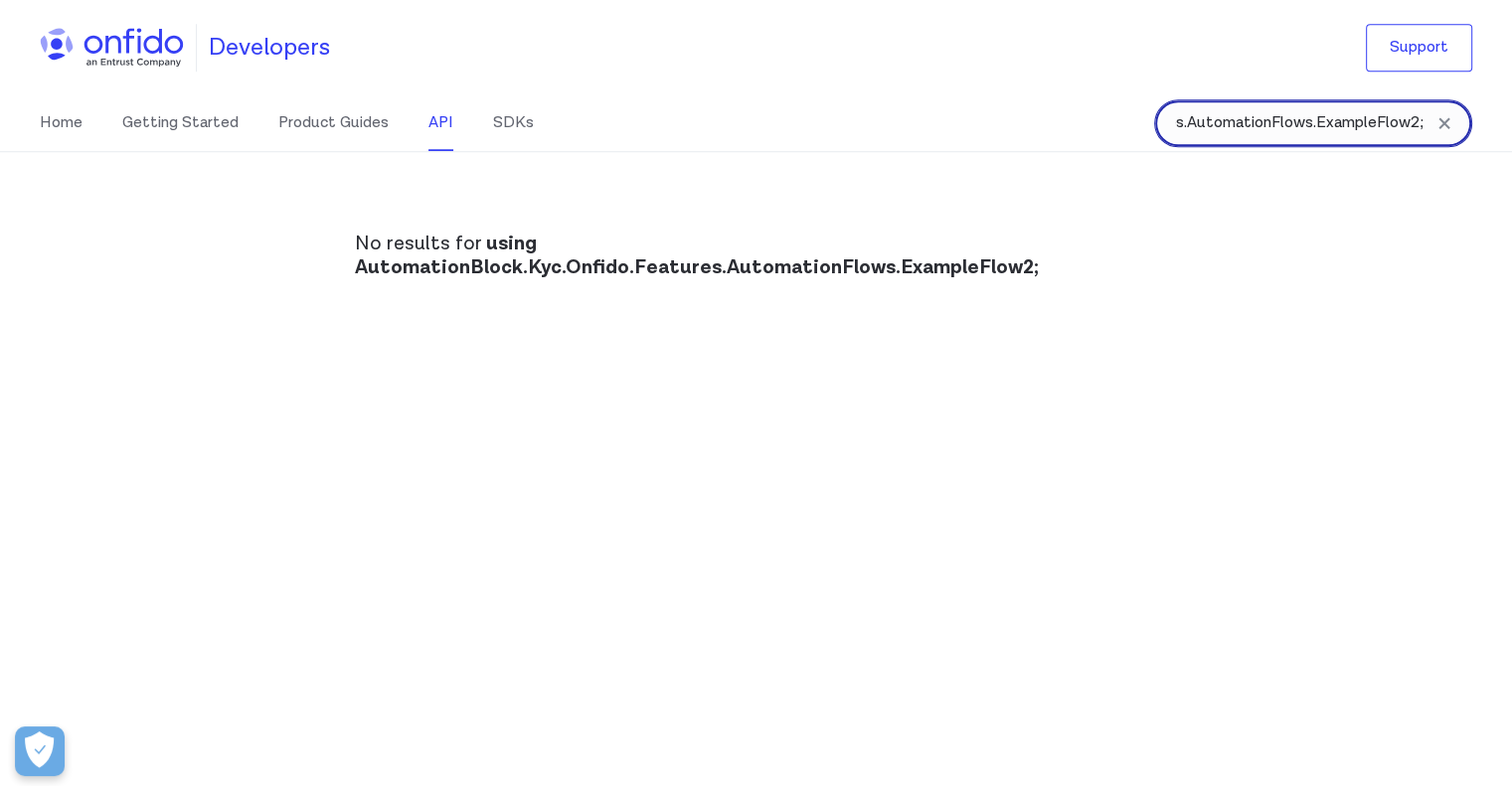 type 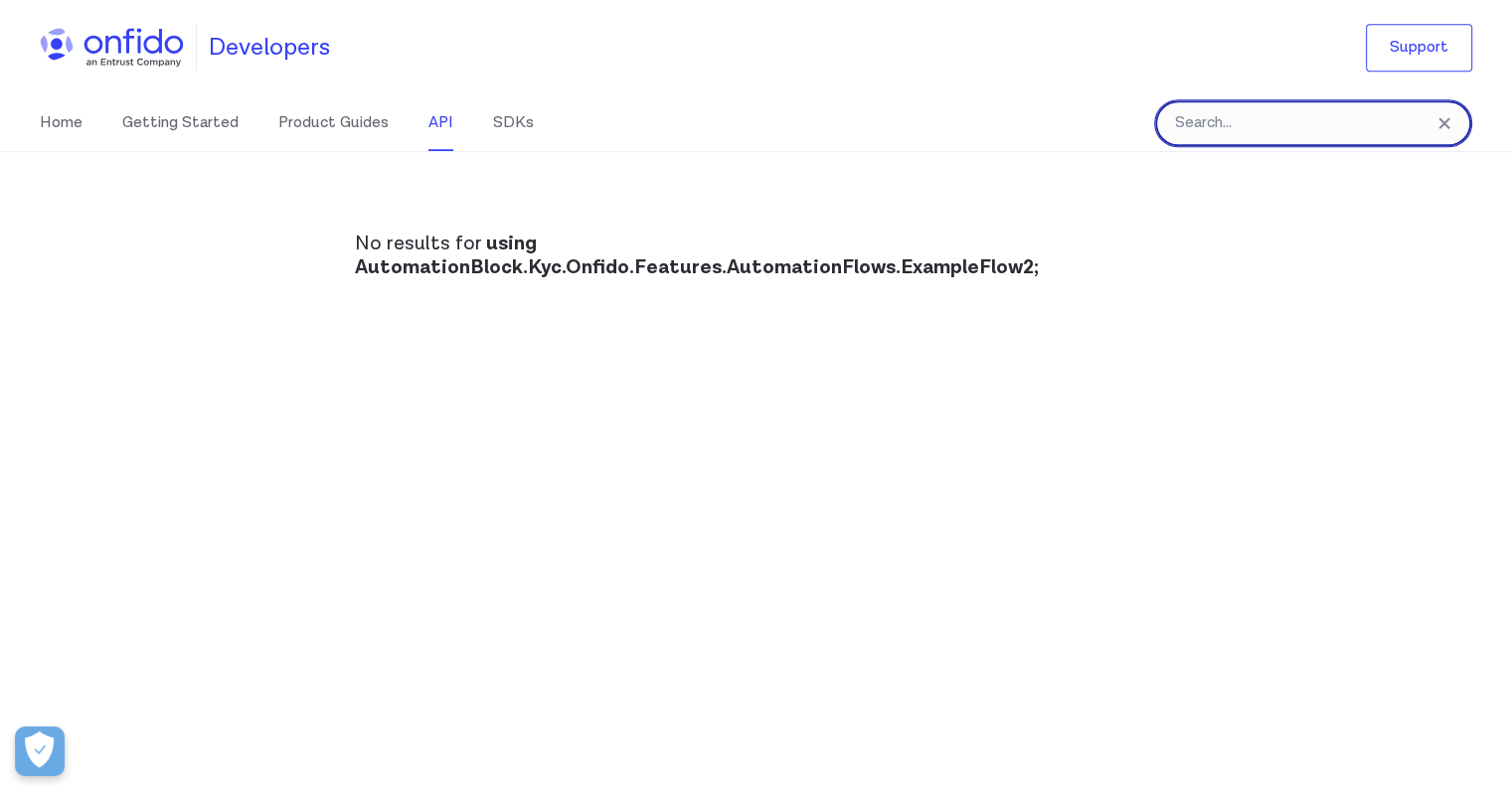 scroll, scrollTop: 0, scrollLeft: 0, axis: both 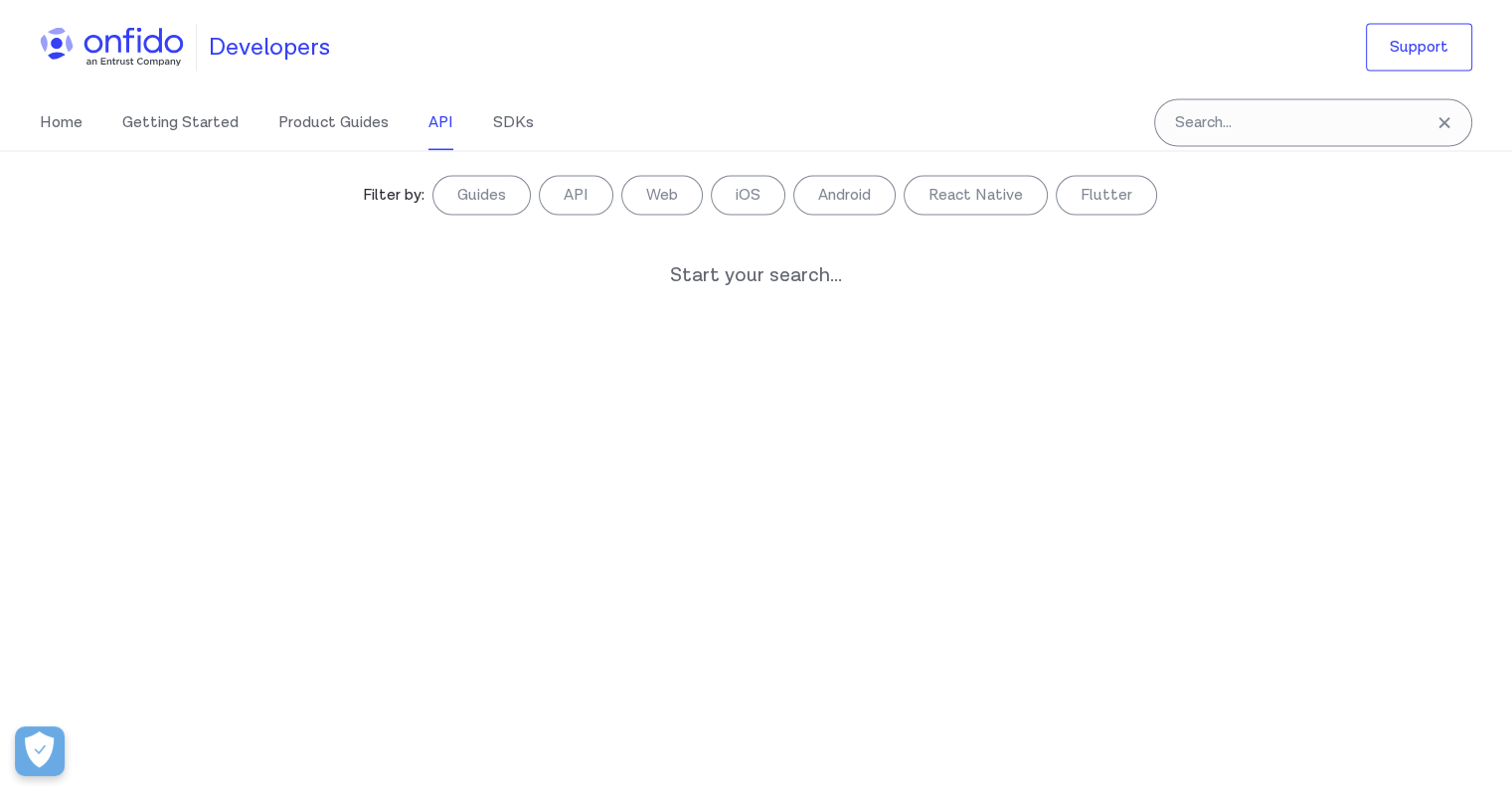 click on "Filter by:    Guides   API   Web   iOS   Android   React Native   Flutter Filter by... Start your search..." at bounding box center (756, 468) 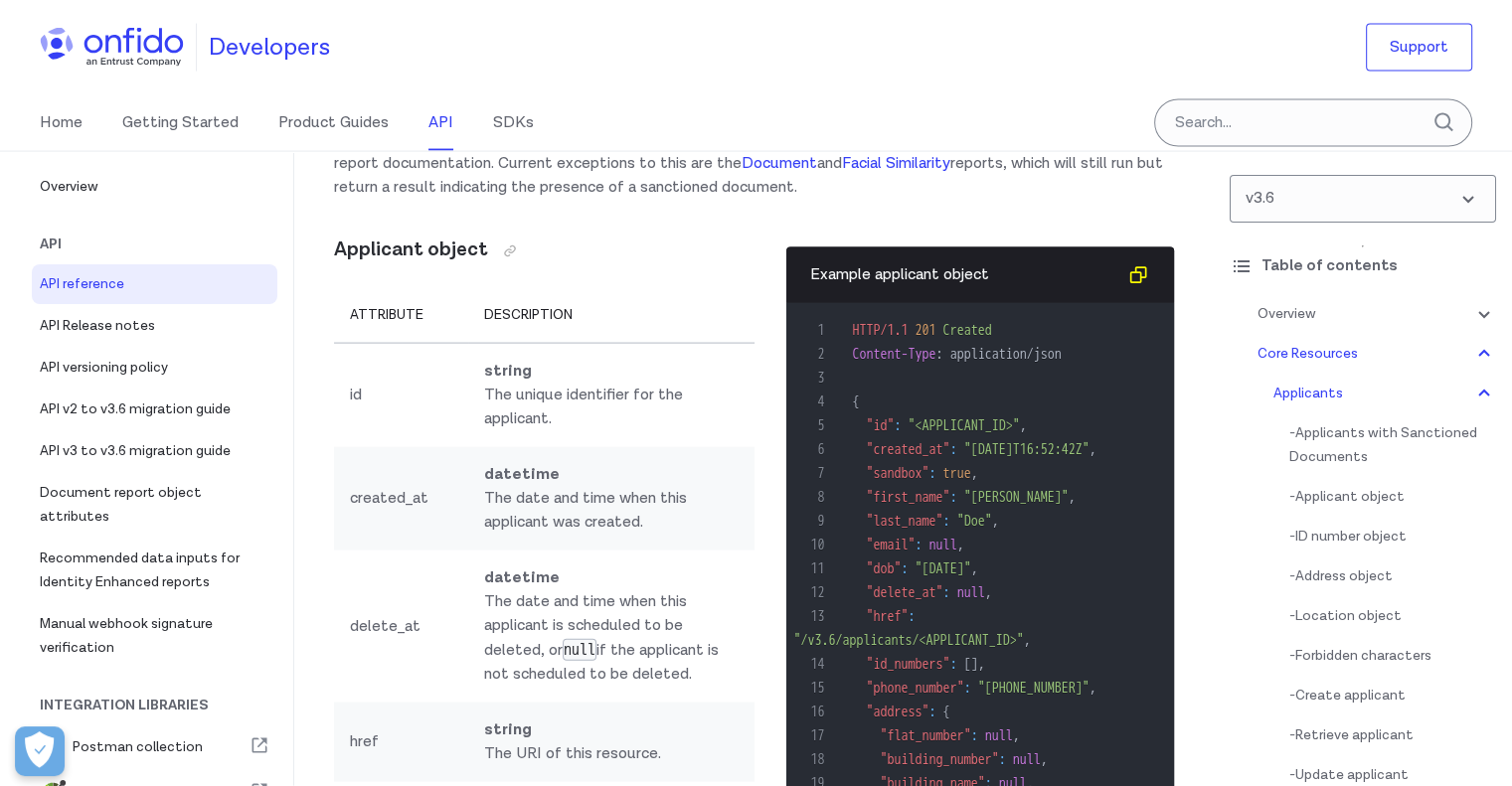 click on "Overview
Get started (API v3.6)
Welcome to our new API v3.6 documentation. If you're migrating and are
currently using  [DOMAIN_NAME] , please make sure you use  [DOMAIN_NAME]  with API v3.6. You'll find migration guides in the  API section .
The Onfido API is based on REST principles. It uses standard HTTP response
codes and verbs, and token-based authentication.
If you're just getting started with our API, read our  quick-start
guides .
Request, response format
You should use a  Content-Type: application/json  header with all PUT and POST
requests except when uploading documents or live photos. For these requests,
use a  Content-Type: multipart/form-data  header.
Responses return JSON with a consistent structure, except downloads.
You must make all your requests to the API over HTTPS and TLS 1.2+, with
Server Name Indication enabled. Any requests made over HTTP will fail.
Text fields support UTF-8, but  do not allow certain special
characters .
Token authentication Onfido
Dashboard" at bounding box center (754, 90837) 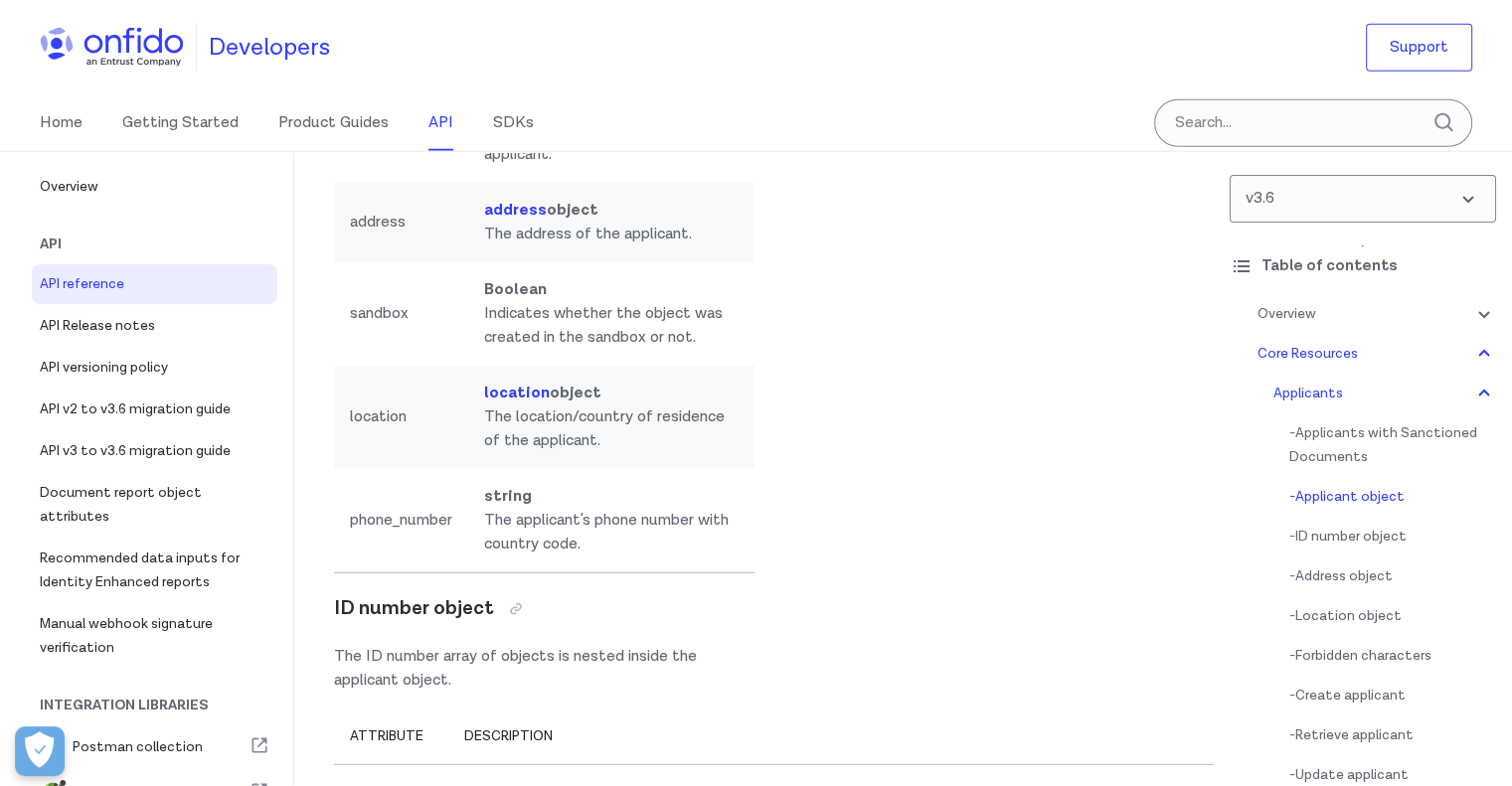 scroll, scrollTop: 20425, scrollLeft: 0, axis: vertical 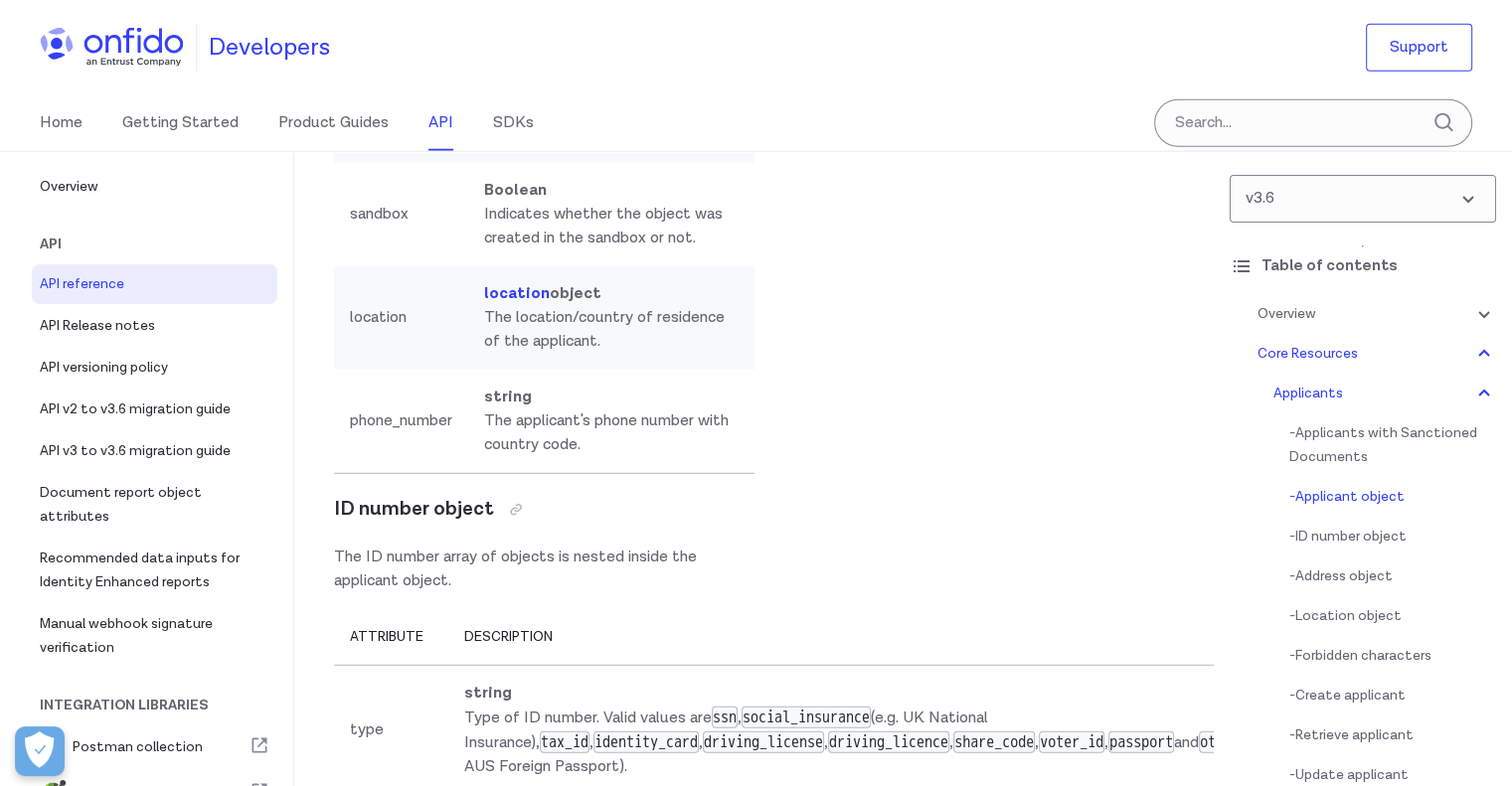 click on "id number" at bounding box center [581, -17] 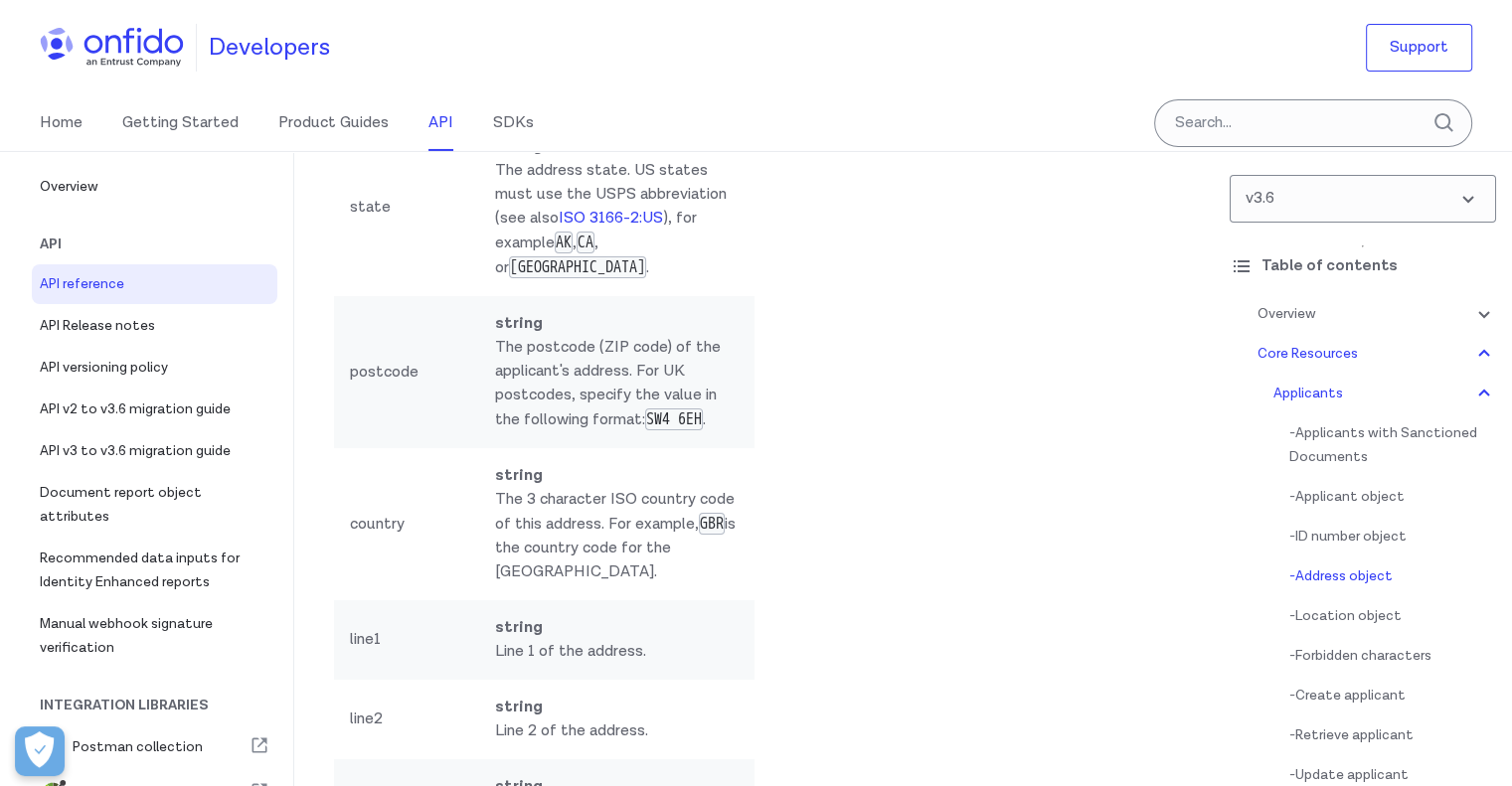 scroll, scrollTop: 22095, scrollLeft: 0, axis: vertical 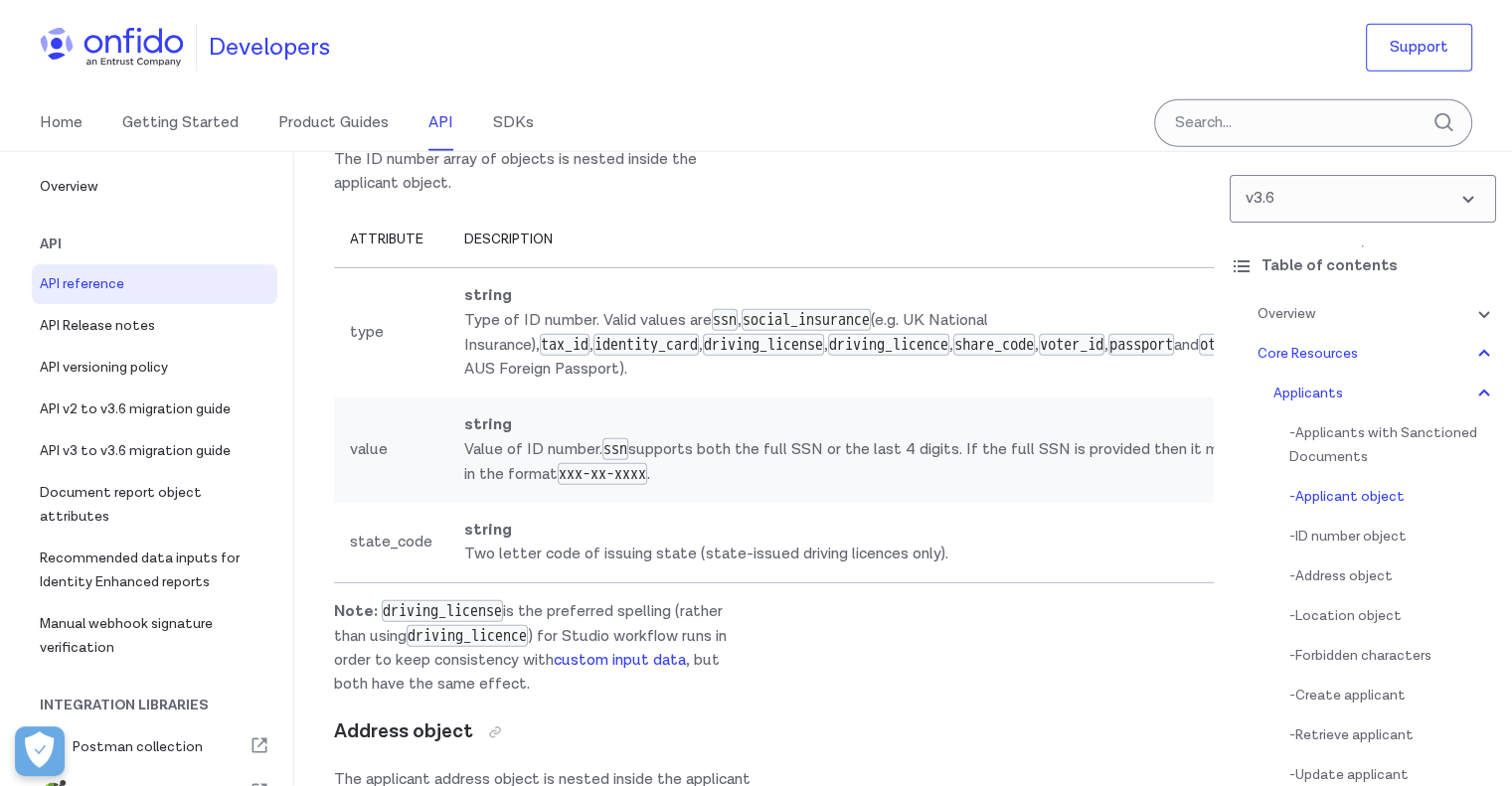 click on "Example applicant object 1 HTTP/1.1   201   Created 2 Content-Type :   application/json 3 4 { 5    "id" :   "<APPLICANT_ID>" , 6    "created_at" :   "[DATE]T16:52:42Z" , 7    "sandbox" :   true , 8    "first_name" :   "[PERSON_NAME]" , 9    "last_name" :   "[PERSON_NAME]" , 10    "email" :   null , 11    "dob" :   "[DEMOGRAPHIC_DATA]" , 12    "delete_at" :   null , 13    "href" :   "/v3.6/applicants/<APPLICANT_ID>" , 14    "id_numbers" :   [ ] , 15    "phone_number" :   "[PHONE_NUMBER]" , 16    "address" :   { 17      "flat_number" :   null , 18      "building_number" :   null , 19      "building_name" :   null , 20      "street" :   "[GEOGRAPHIC_DATA]" , 21      "sub_street" :   null , 22      "town" :   "[GEOGRAPHIC_DATA]" , 23      "state" :   null , 24      "postcode" :   "S2 2DF" , 25      "country" :   "GBR" , 26      "line1" :   null , 27      "line2" :   null , 28      "line3" :   null 29    } , 30    "location" :   { 31      "ip_address" :   "[TECHNICAL_ID]" , 32      "country_of_residence" :   "GBR" 33    } 34 }" at bounding box center (980, 998) 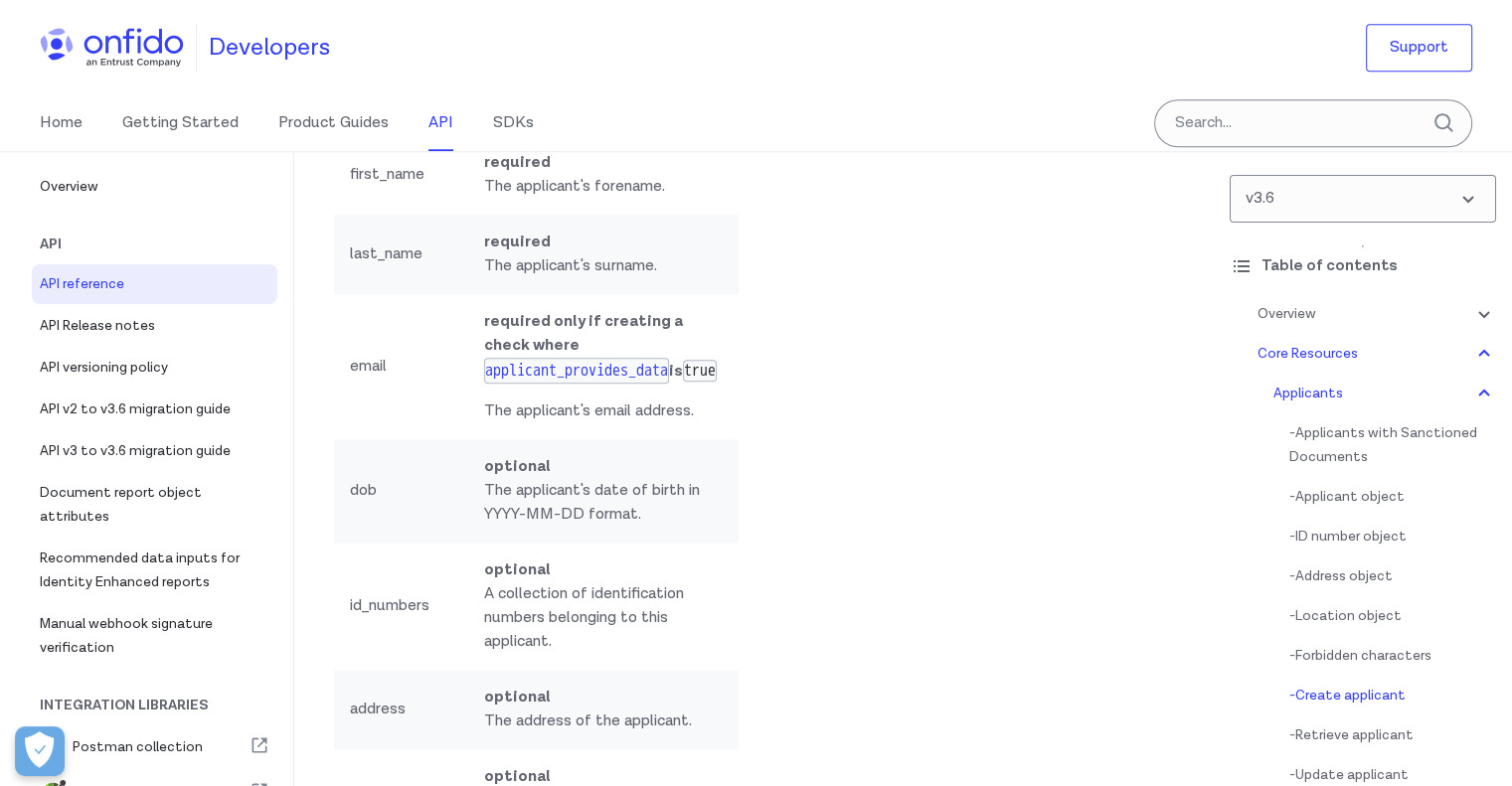 scroll, scrollTop: 24666, scrollLeft: 0, axis: vertical 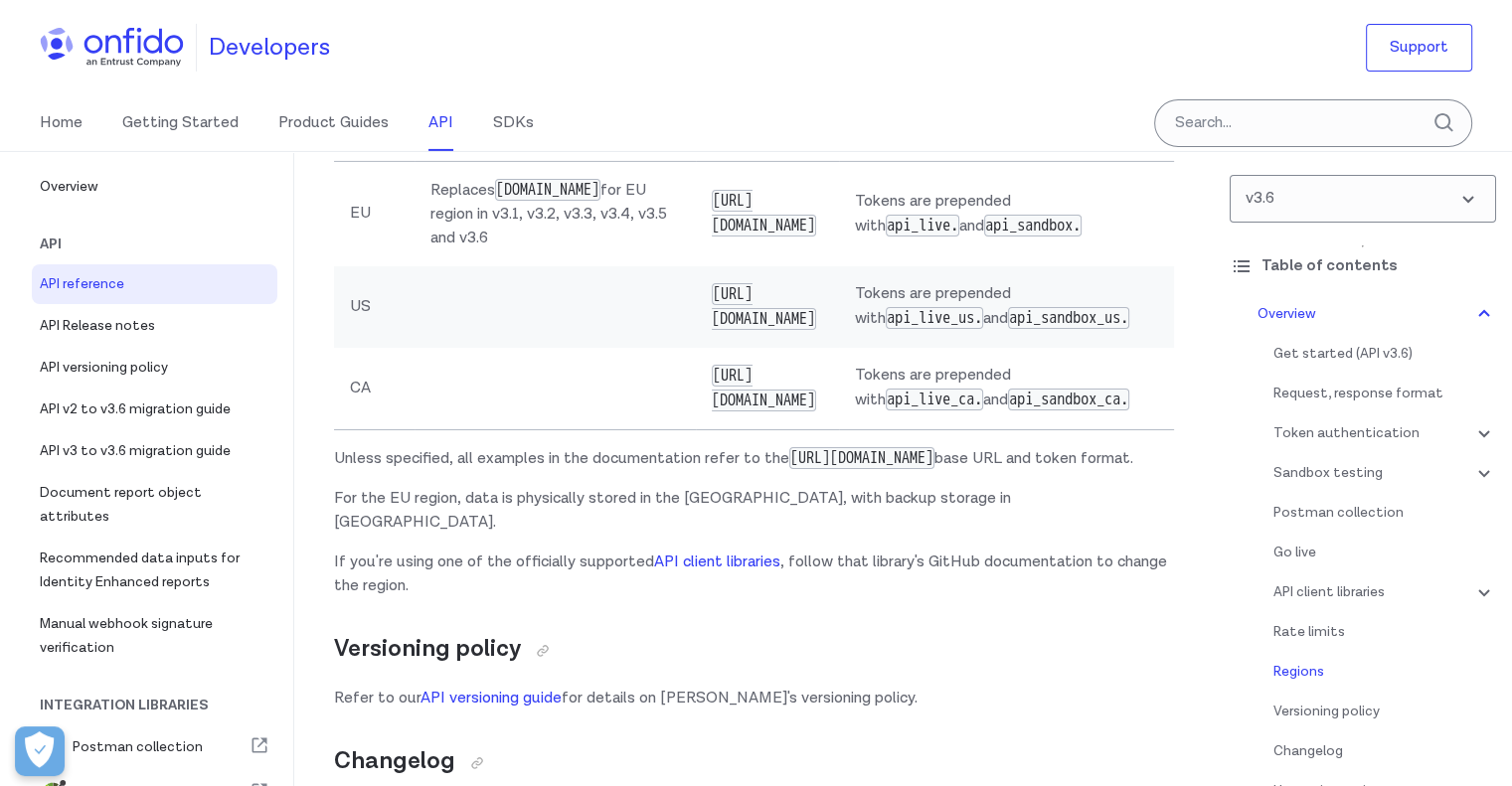 click on "Regions have unique base URLs and API token formats for both live and sandbox environments." at bounding box center [536, -85] 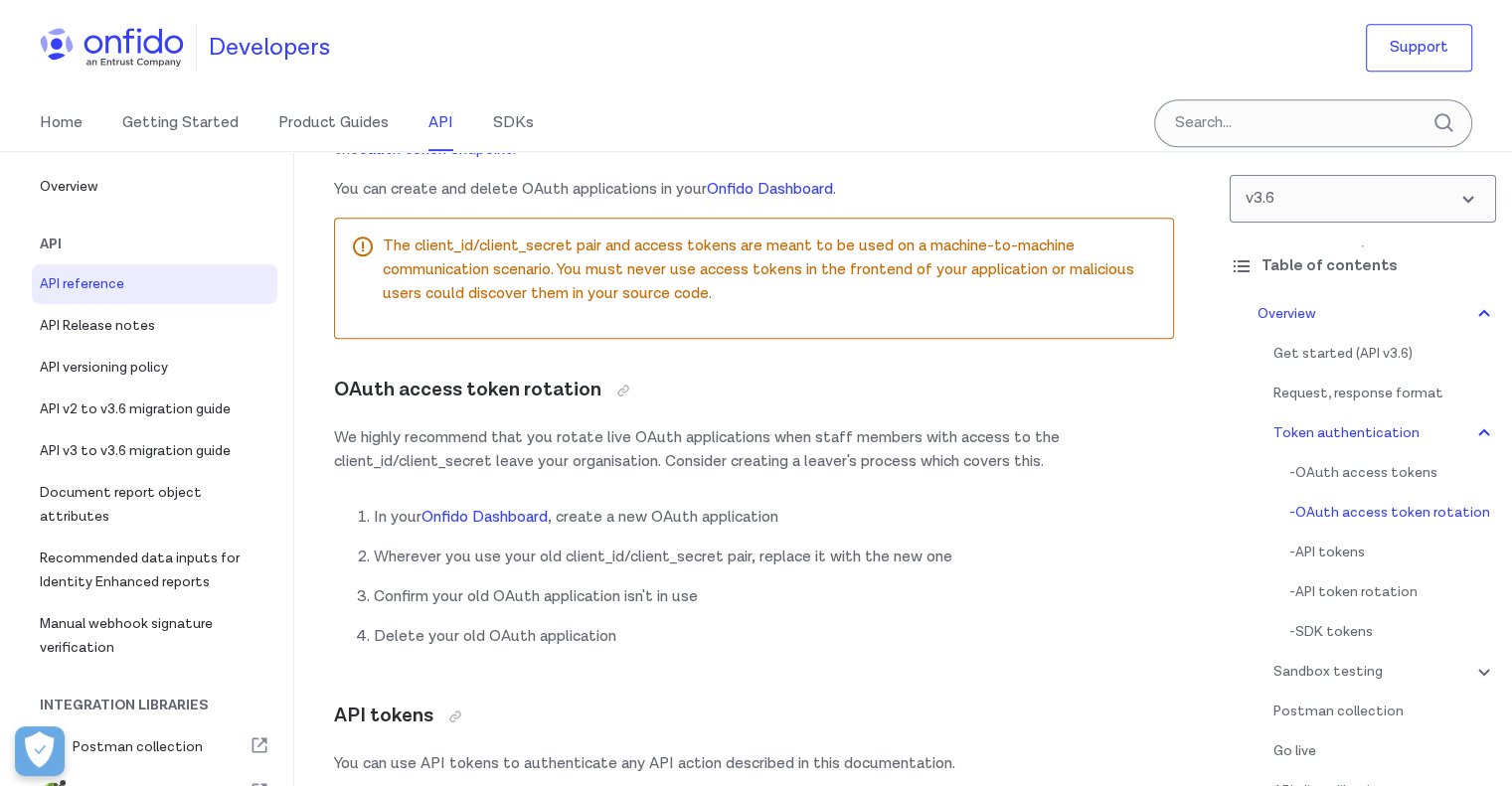 scroll, scrollTop: 1125, scrollLeft: 0, axis: vertical 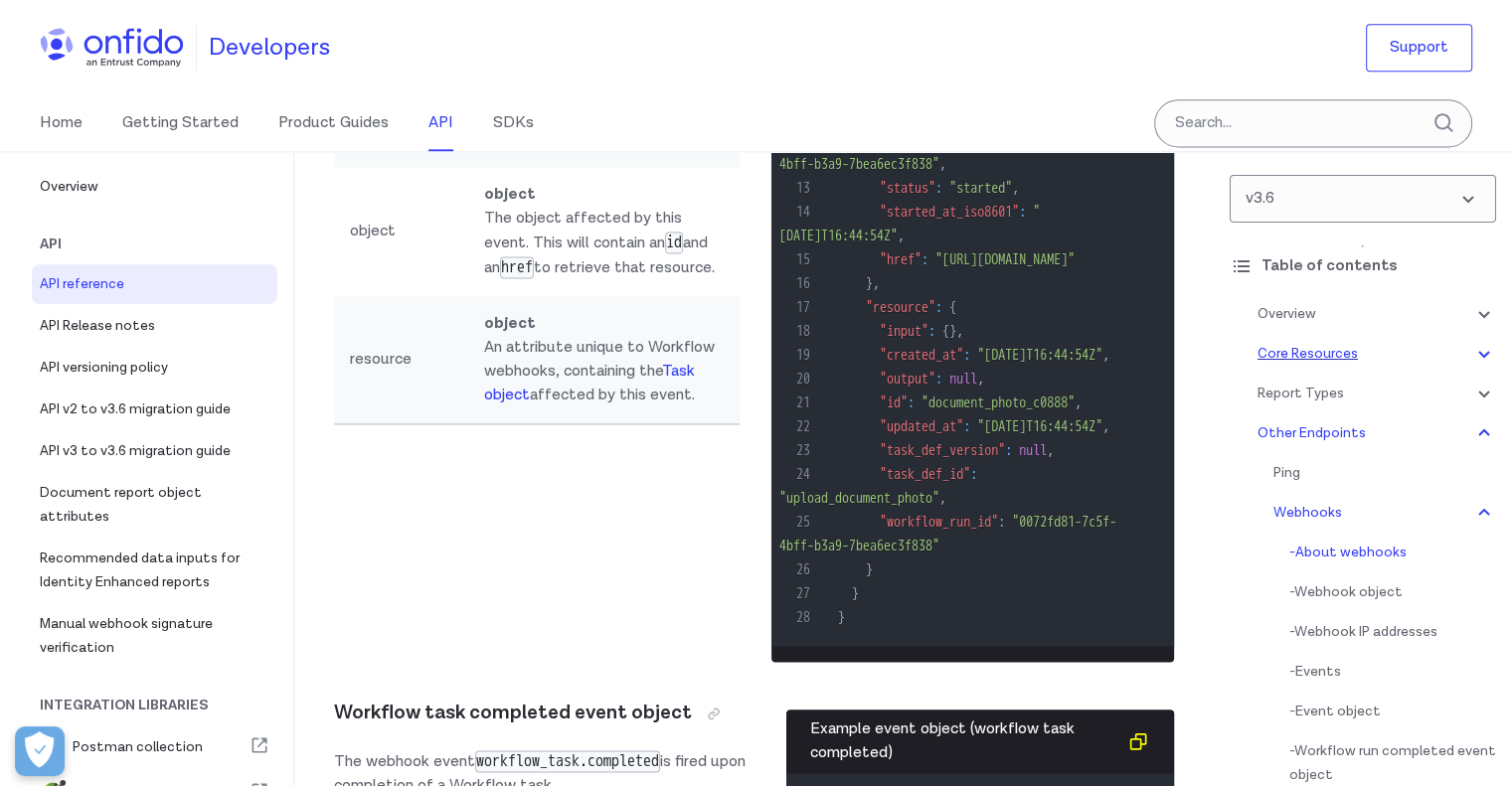 click on "Core Resources" at bounding box center [1377, 354] 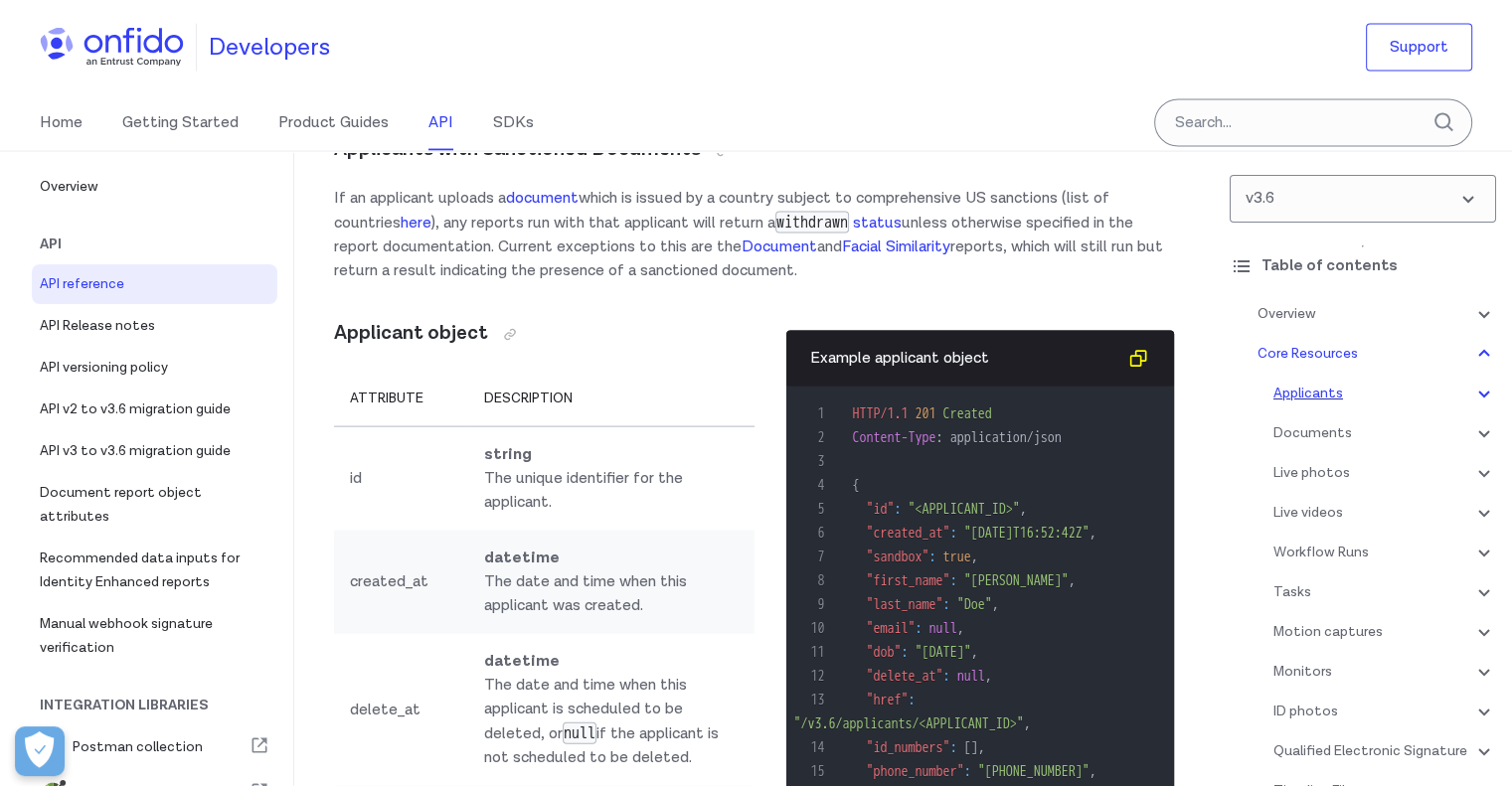 click on "Applicants" at bounding box center (1385, 393) 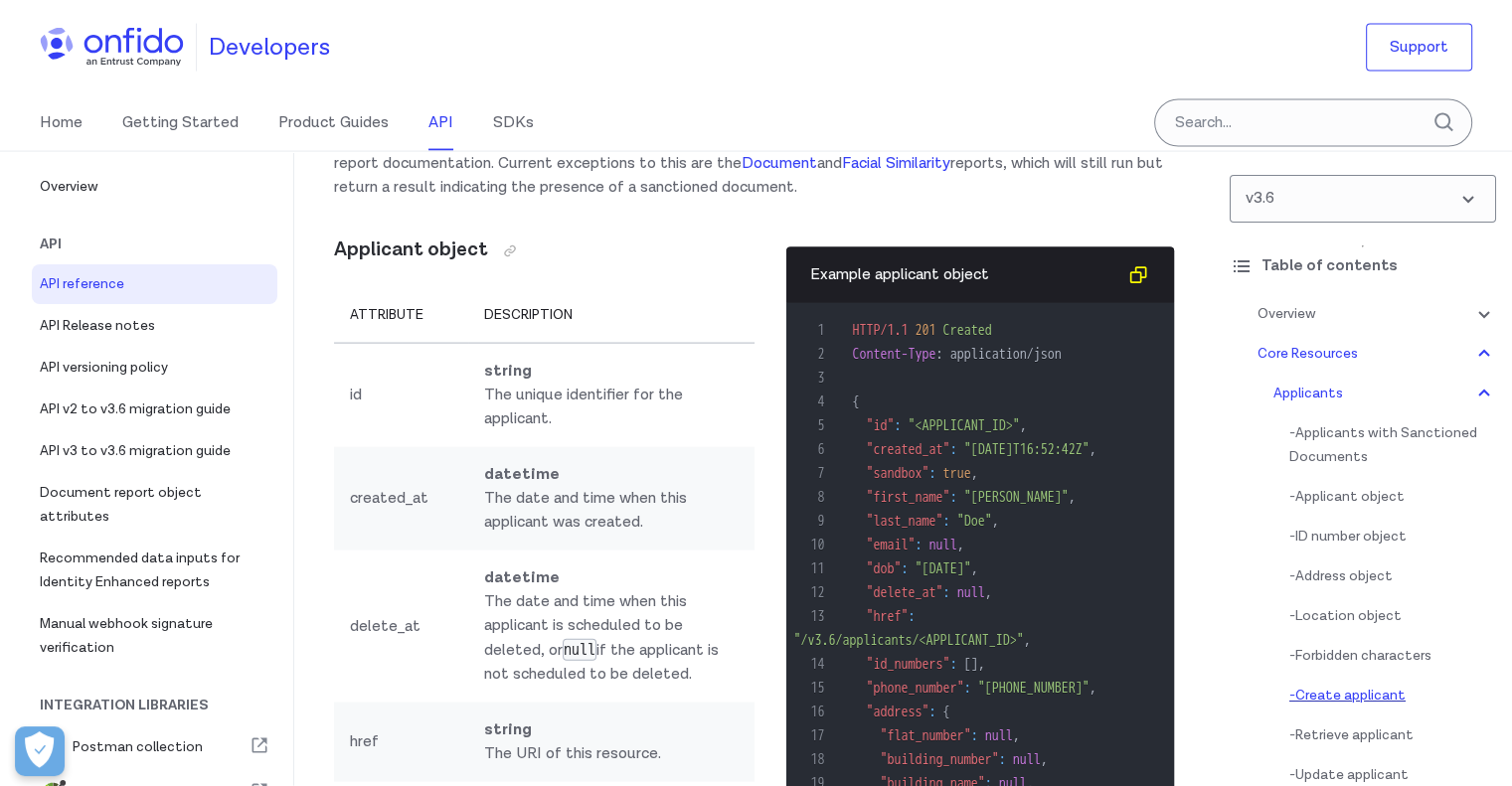 click on "-  Create applicant" at bounding box center (1393, 696) 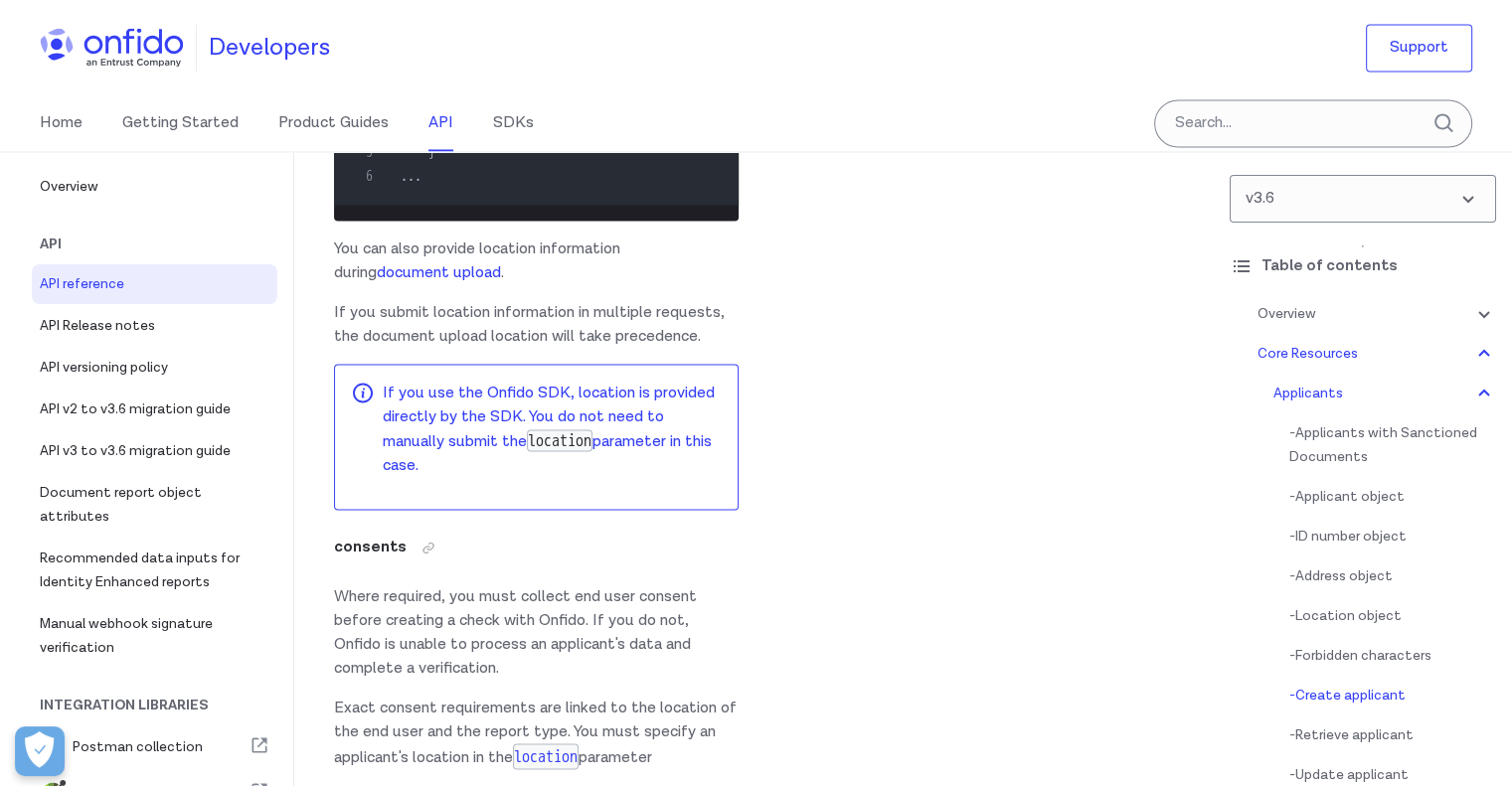 scroll, scrollTop: 26225, scrollLeft: 0, axis: vertical 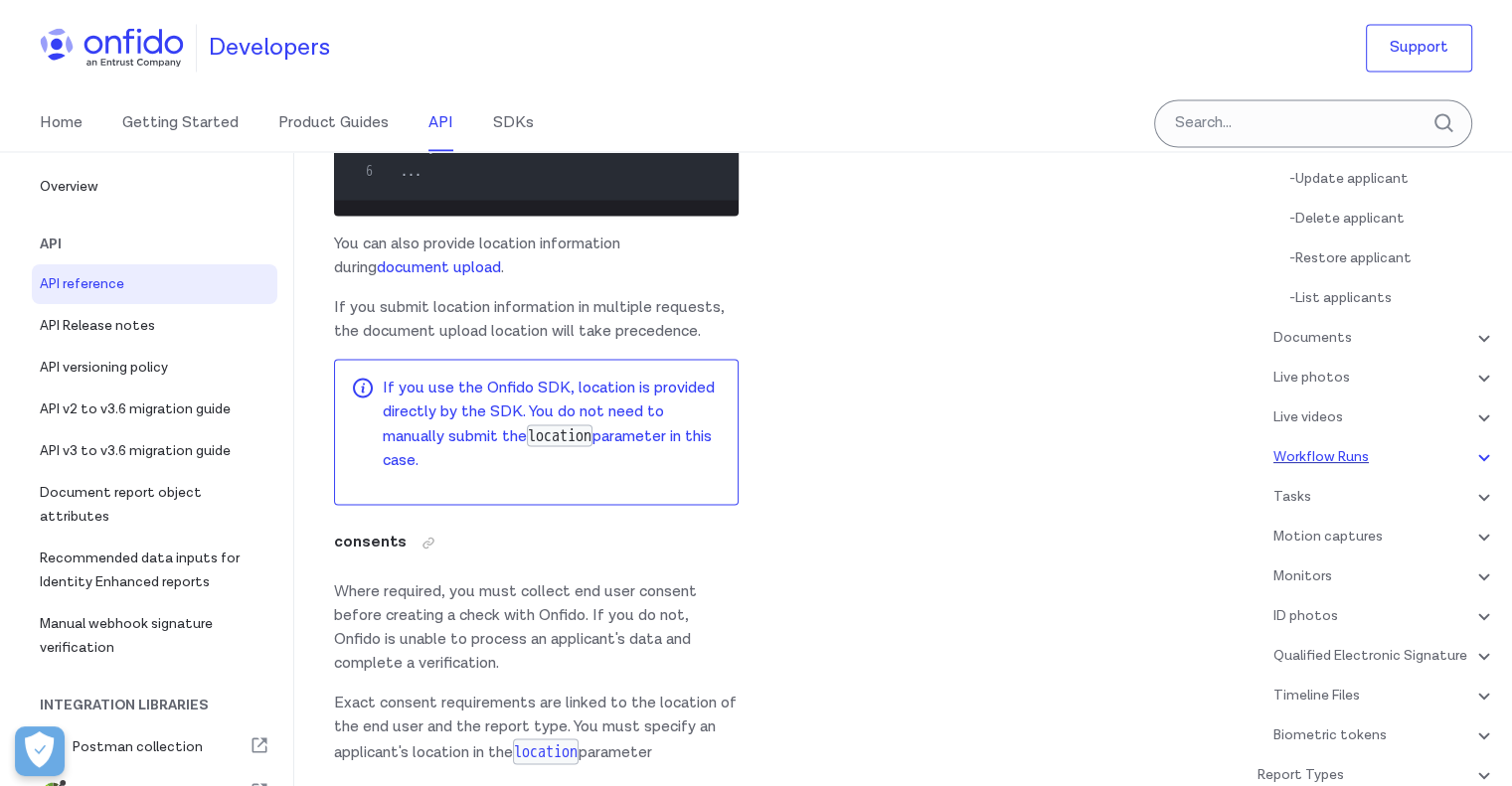 click on "Workflow Runs" at bounding box center [1385, 457] 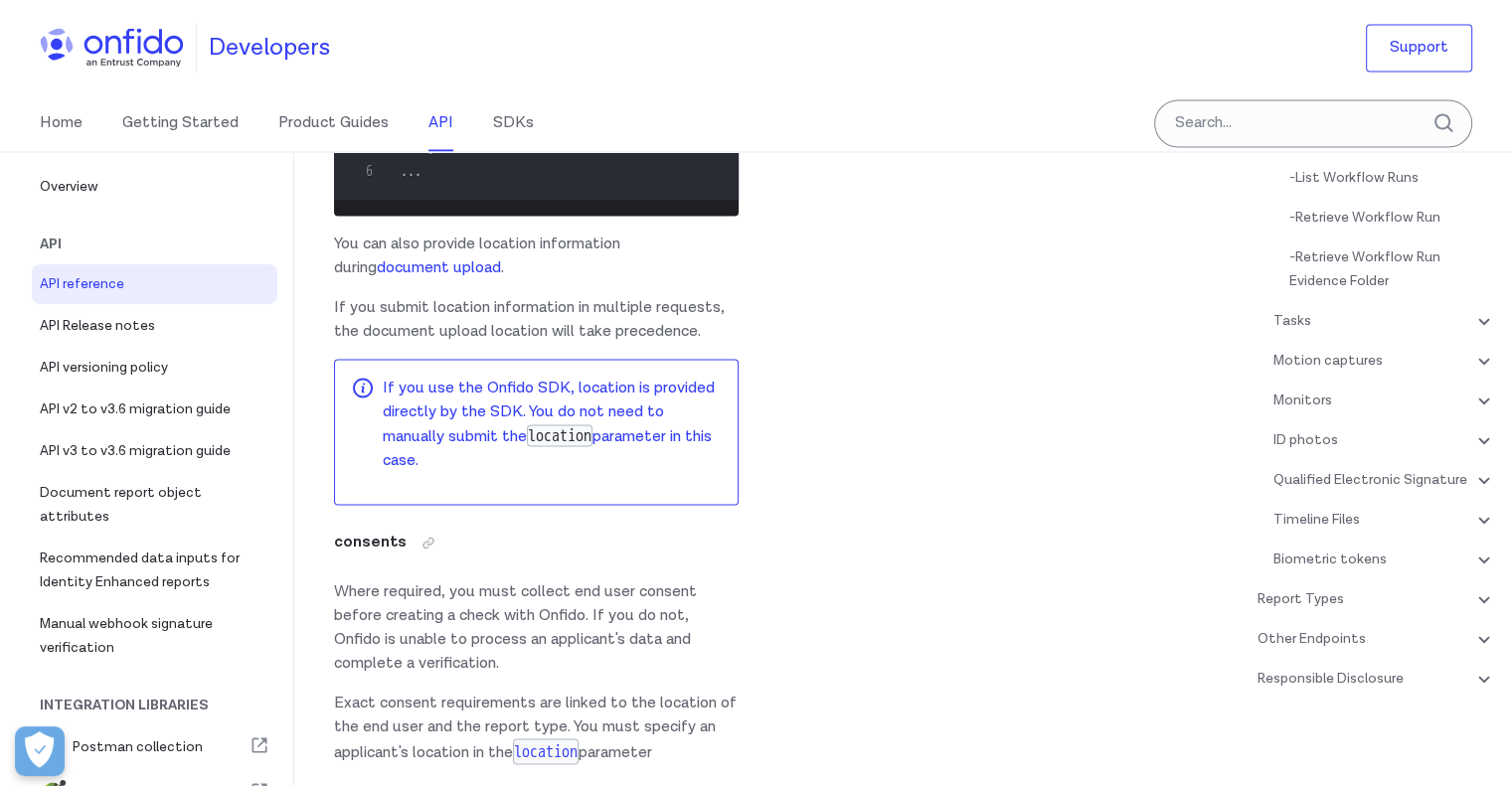 scroll, scrollTop: 46221, scrollLeft: 0, axis: vertical 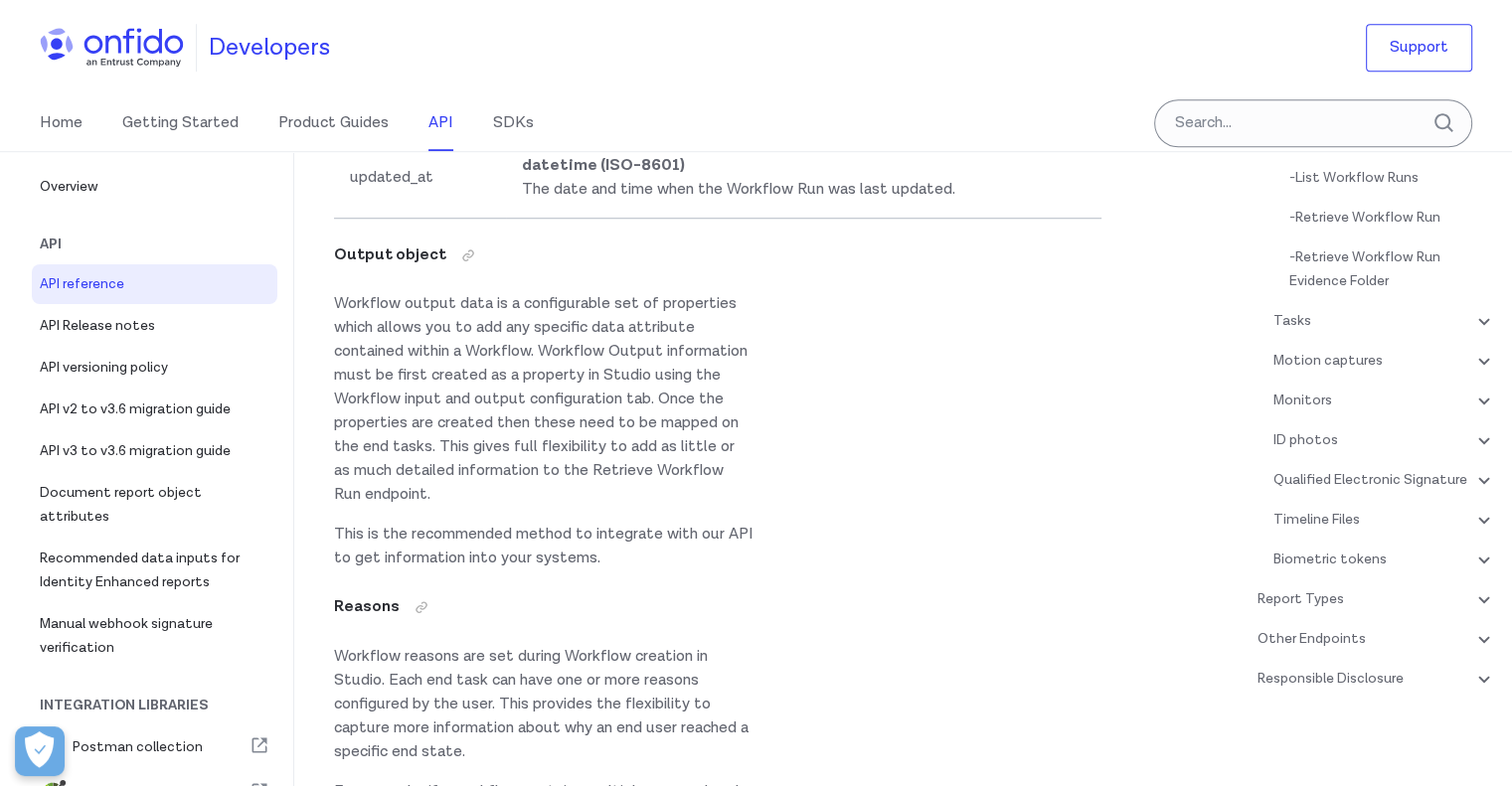 click on "Api" at bounding box center (162, 244) 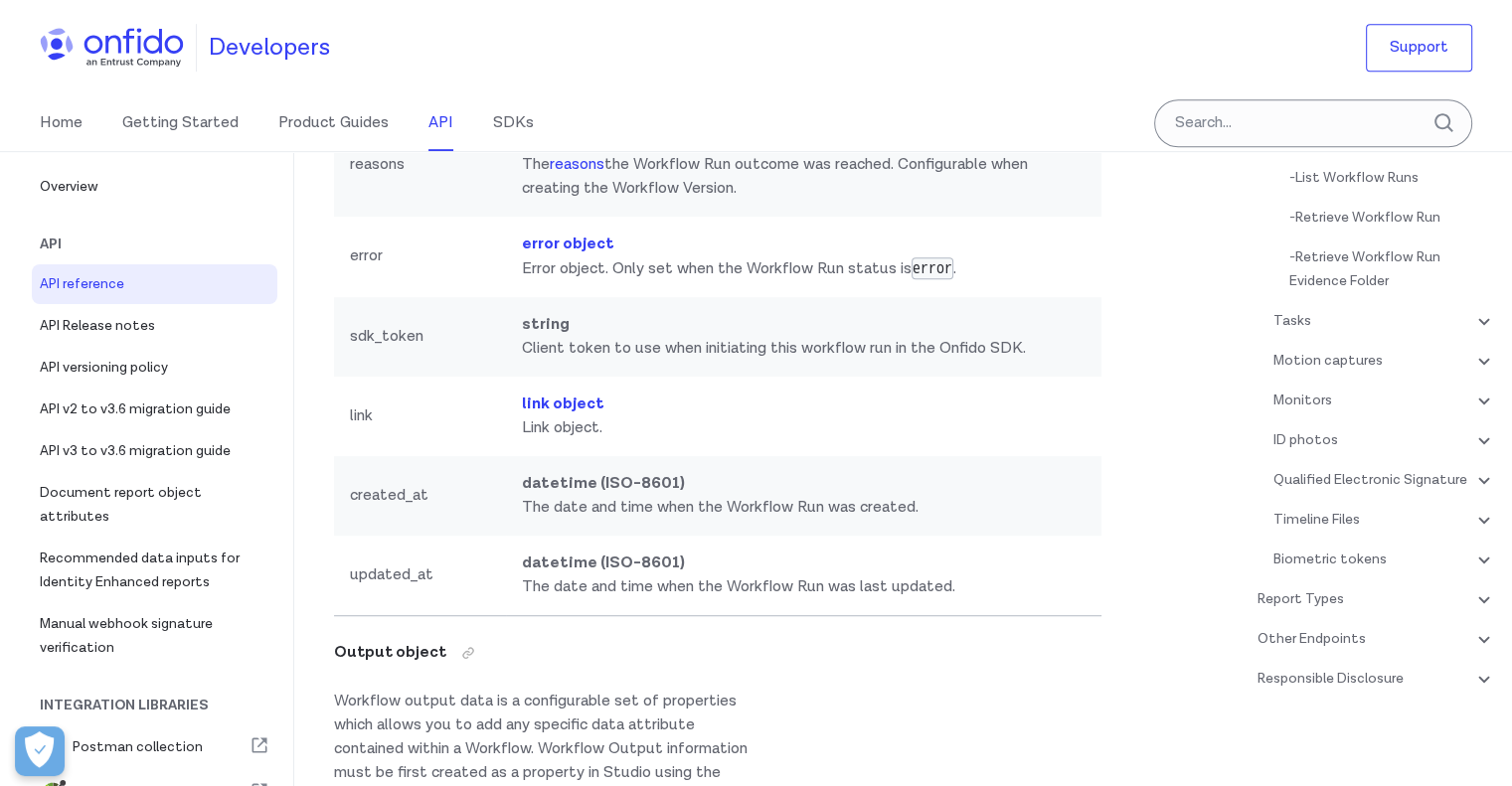 click on "API" at bounding box center (440, 123) 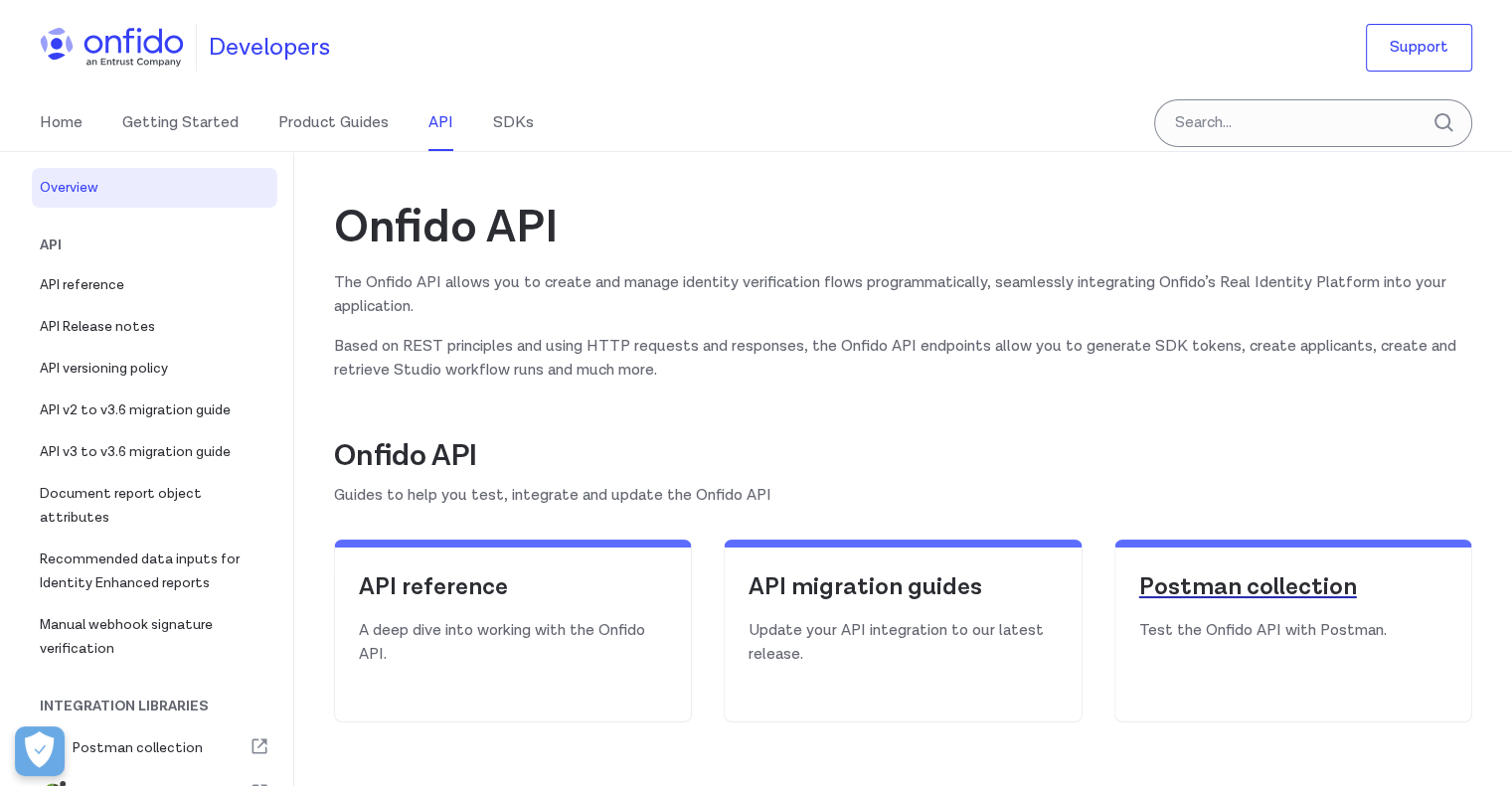 click on "Postman collection" at bounding box center [1293, 587] 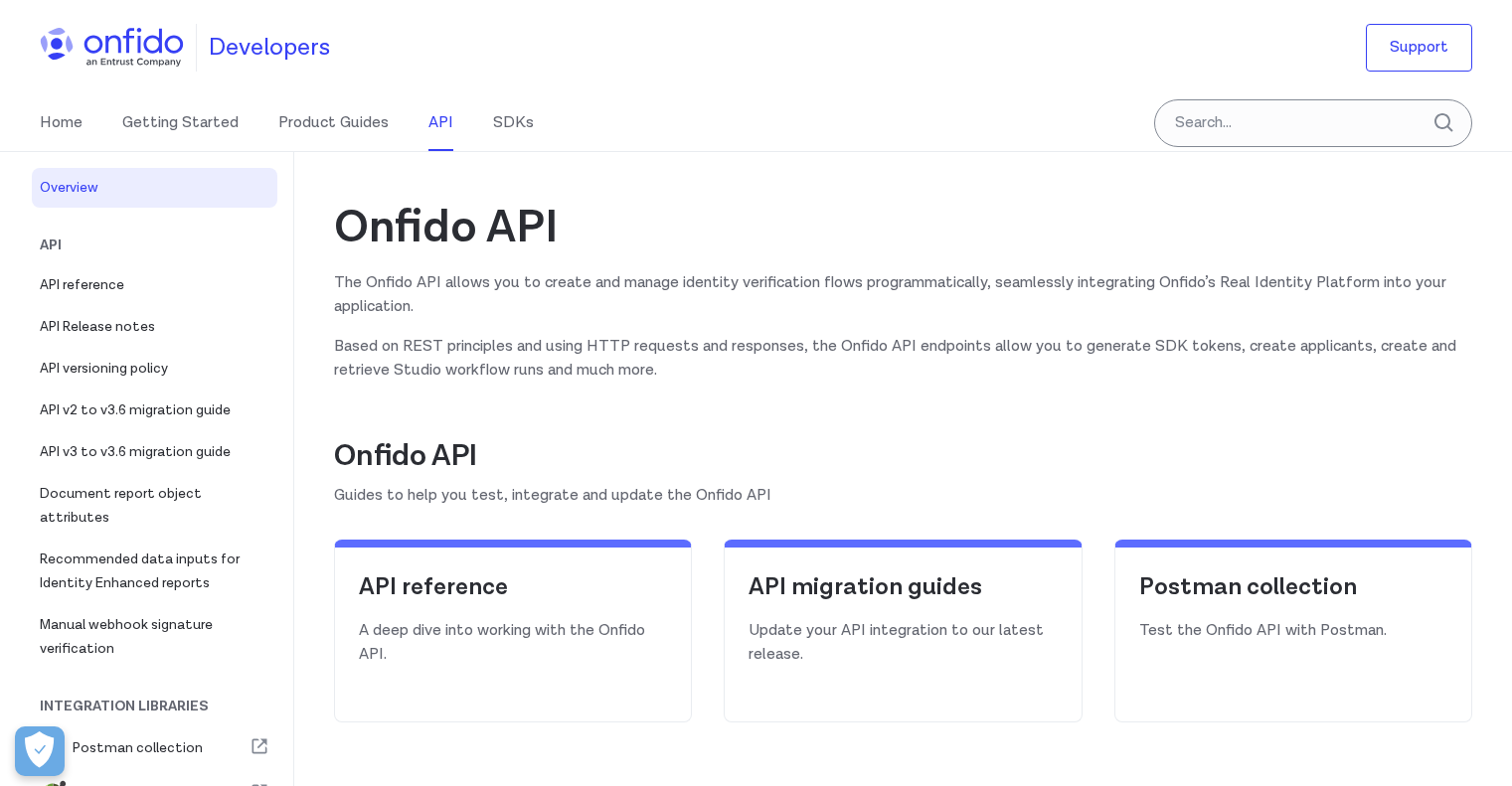 scroll, scrollTop: 0, scrollLeft: 0, axis: both 